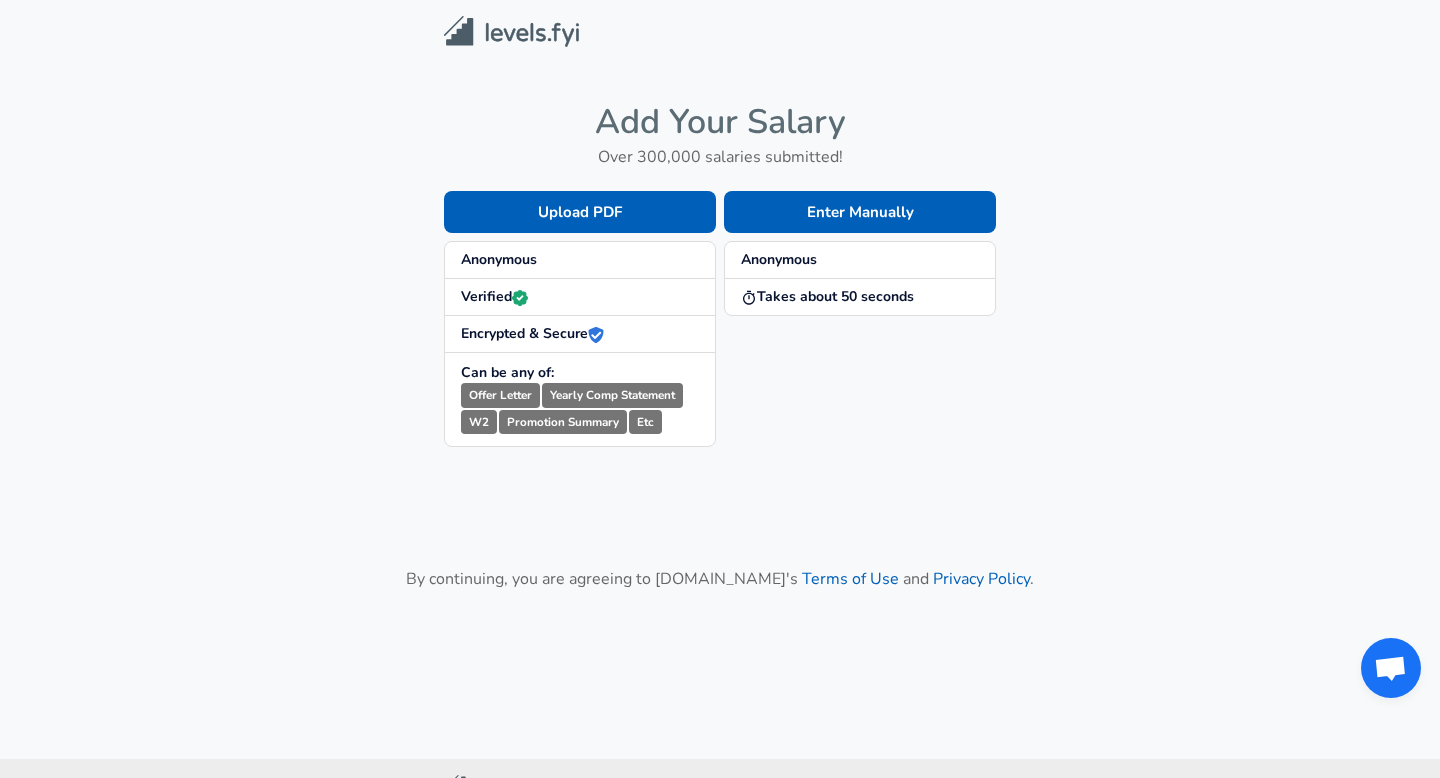 scroll, scrollTop: 0, scrollLeft: 0, axis: both 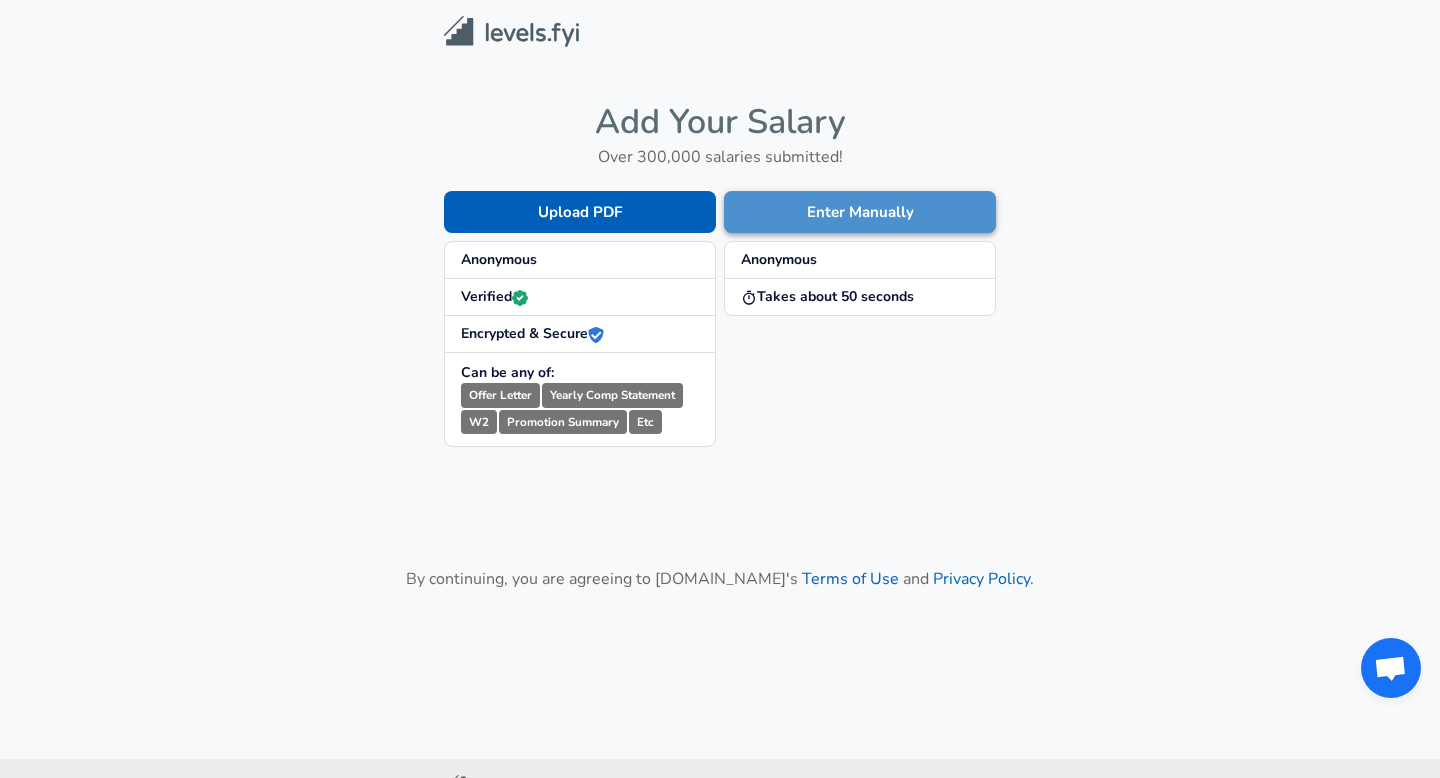 click on "Enter Manually" at bounding box center (860, 212) 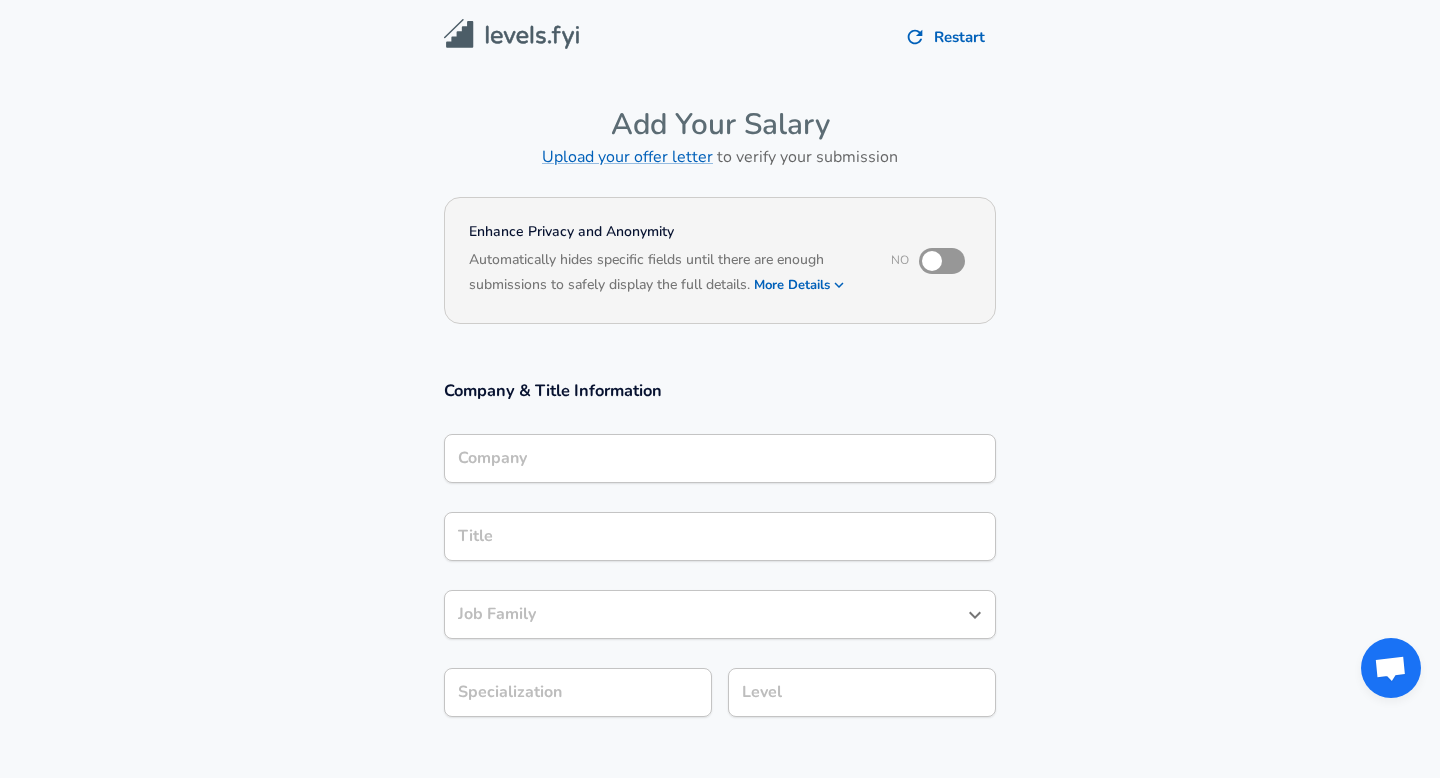 click on "Company" at bounding box center [720, 458] 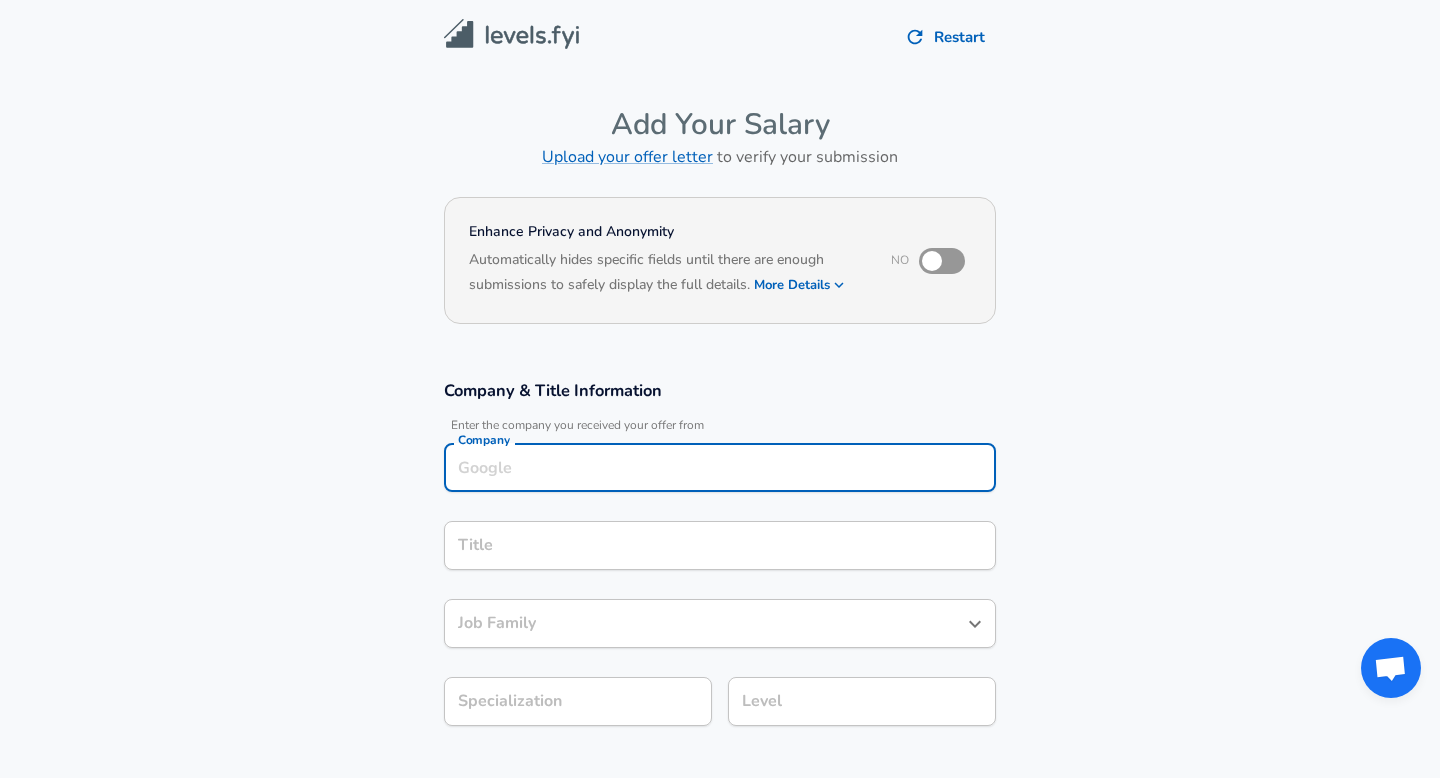 scroll, scrollTop: 20, scrollLeft: 0, axis: vertical 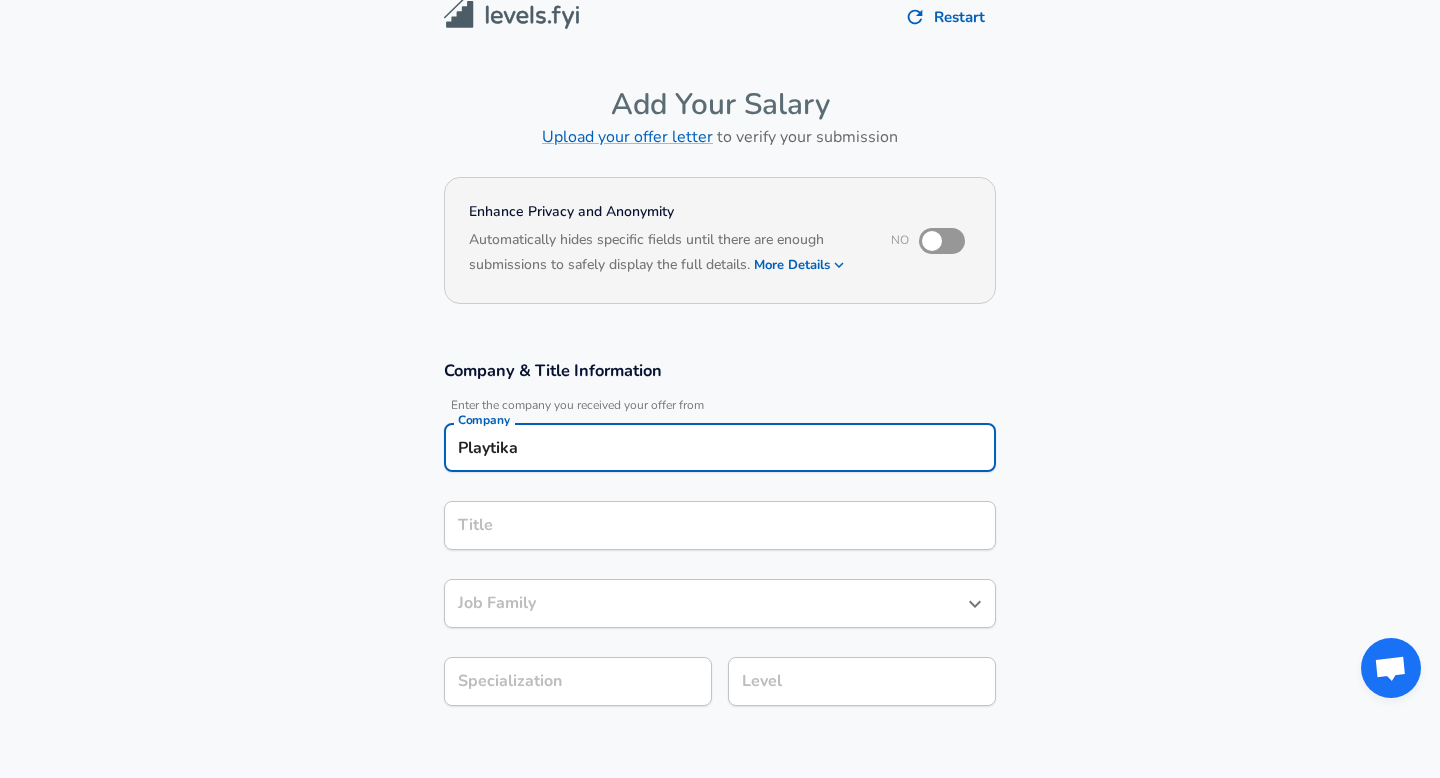 type on "Playtika" 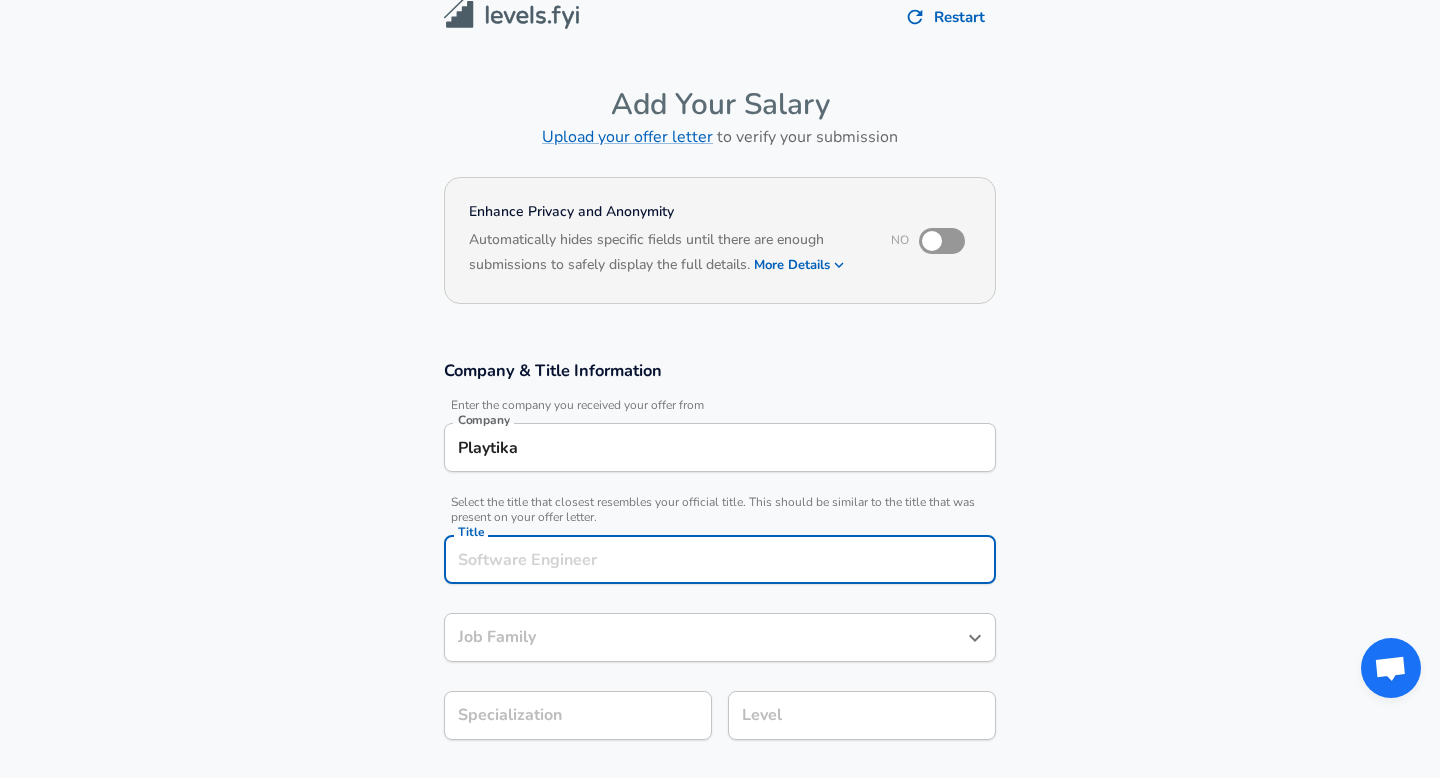 scroll, scrollTop: 60, scrollLeft: 0, axis: vertical 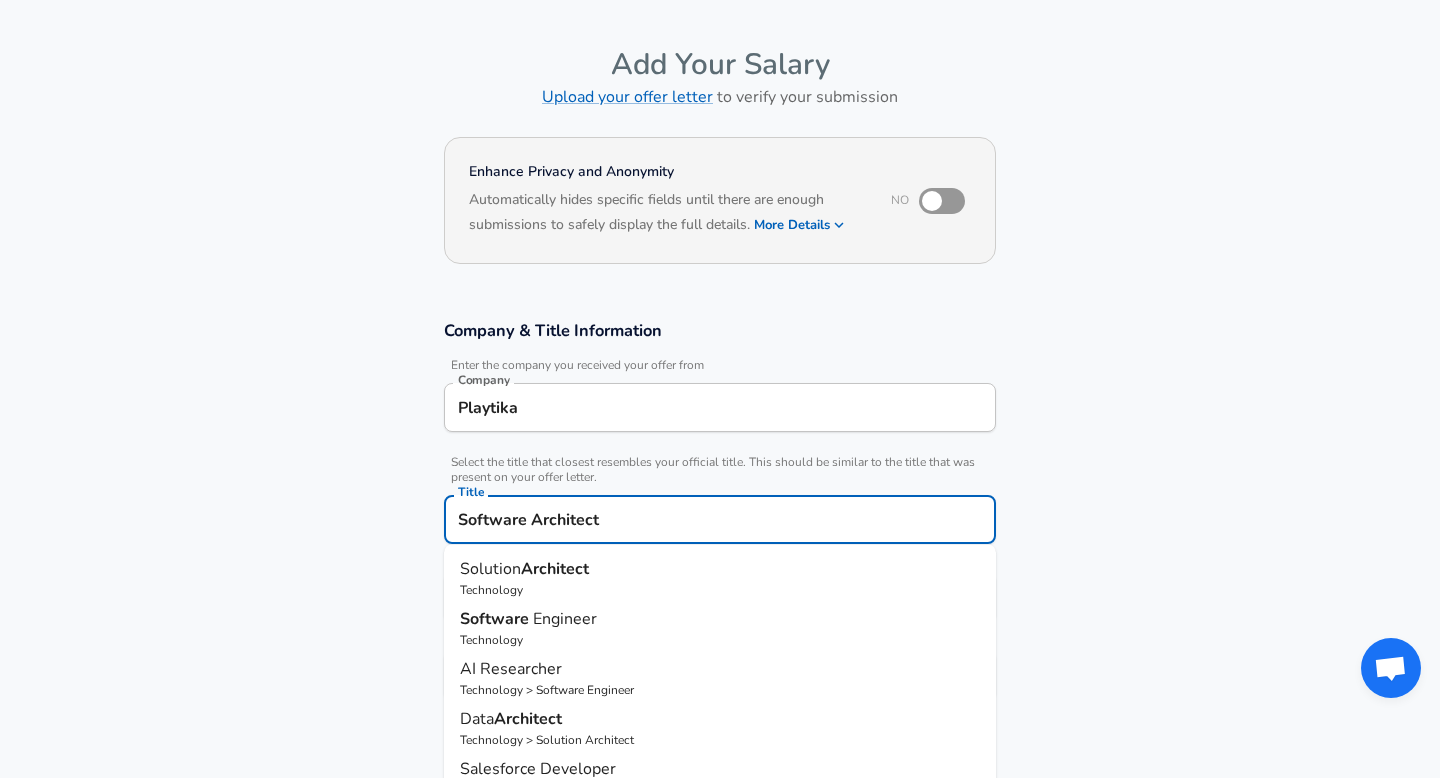 type on "Software Architect" 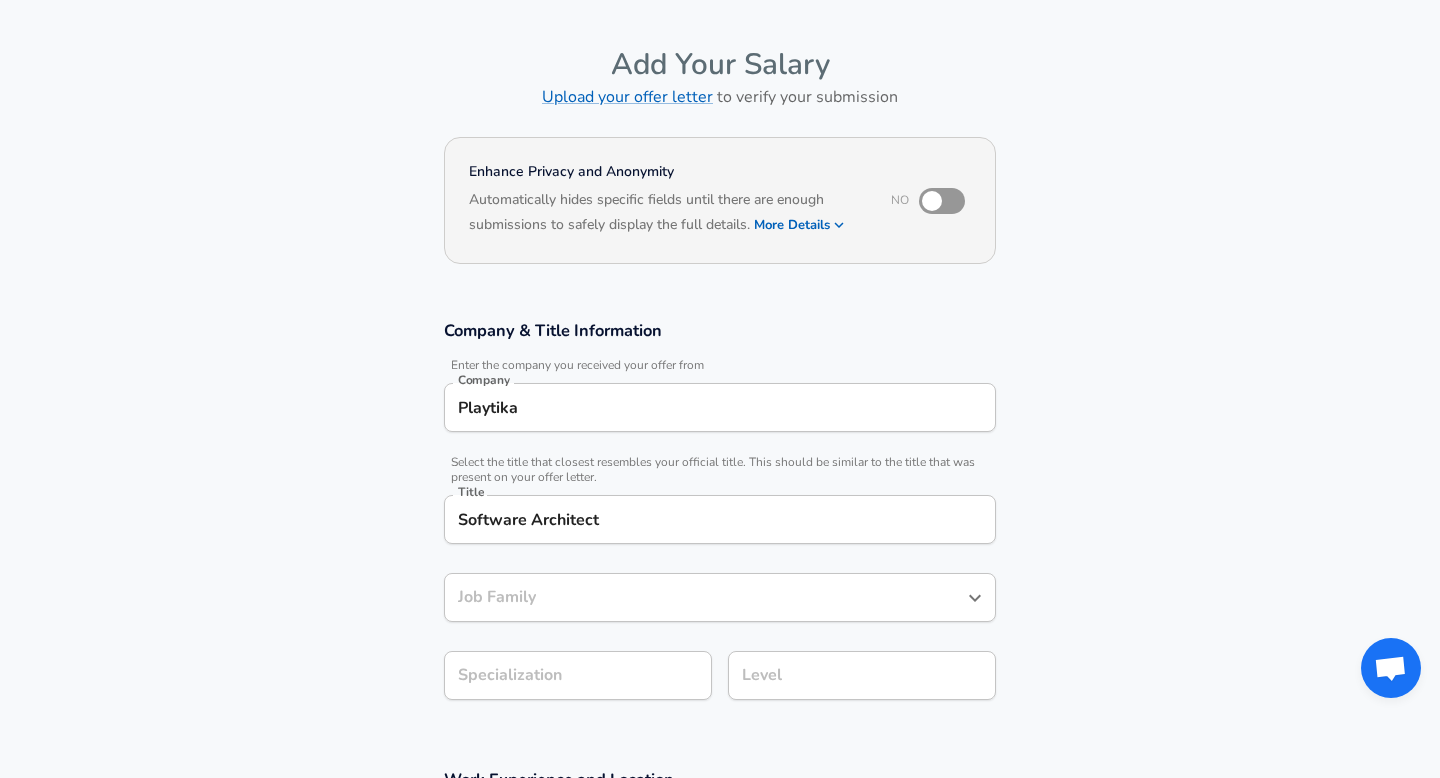 click on "Job Family" at bounding box center (720, 597) 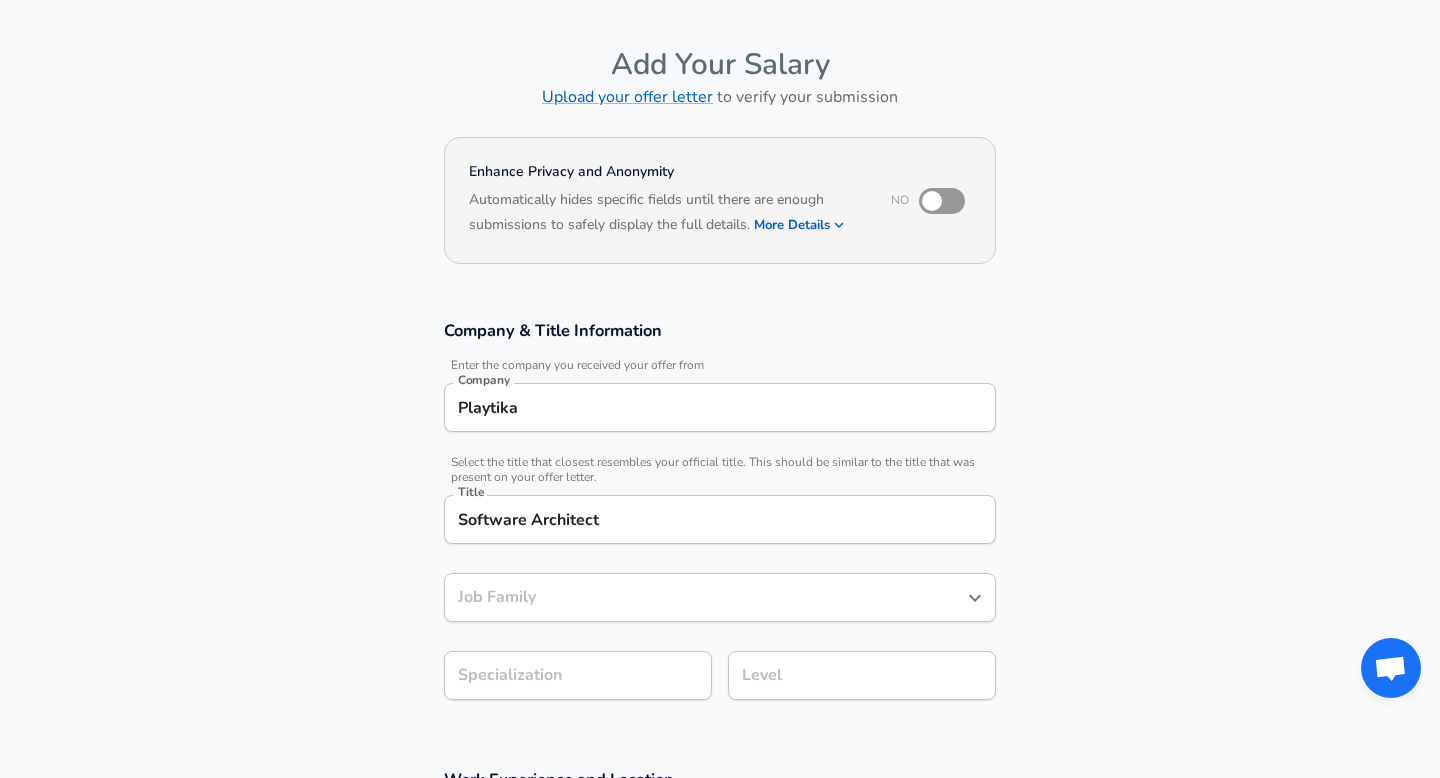 scroll, scrollTop: 100, scrollLeft: 0, axis: vertical 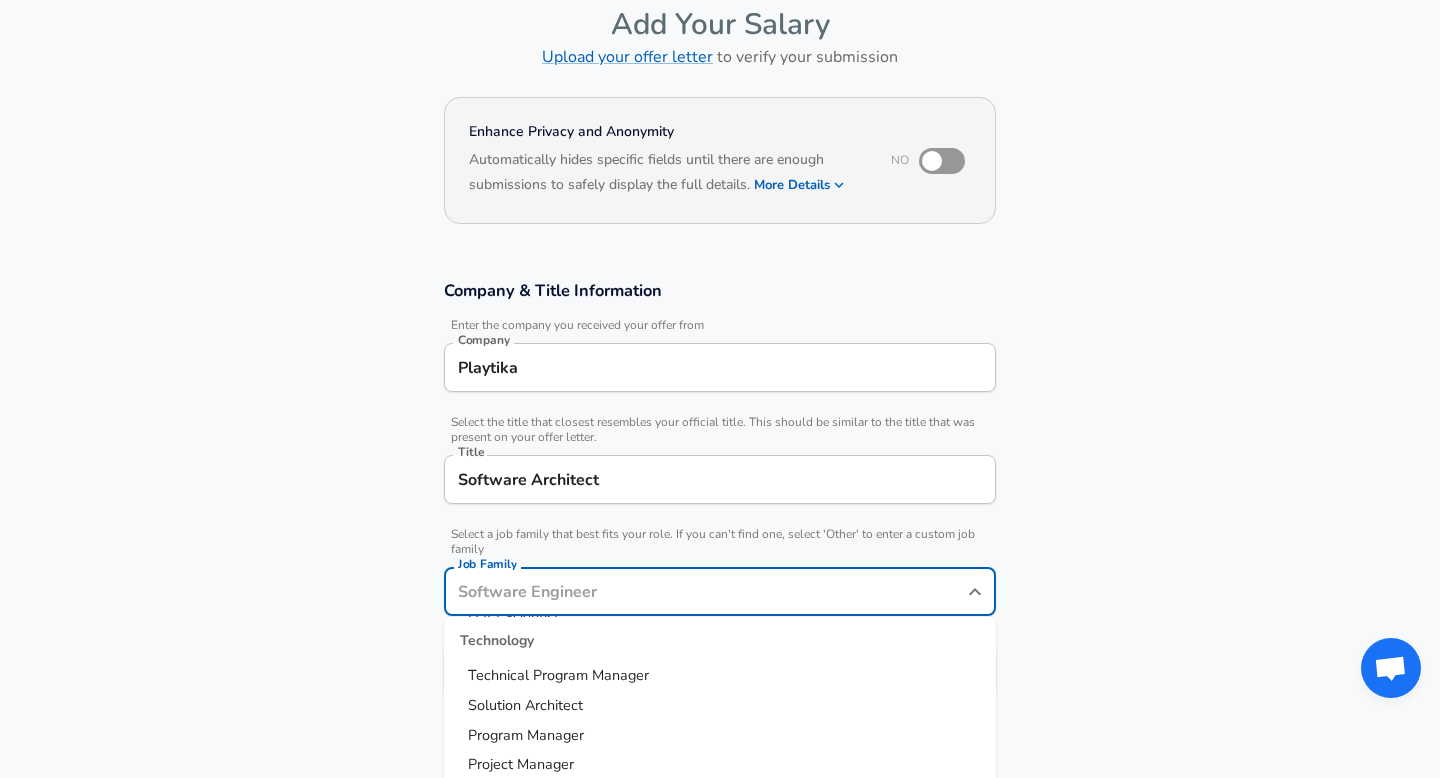 click on "Solution Architect" at bounding box center (720, 706) 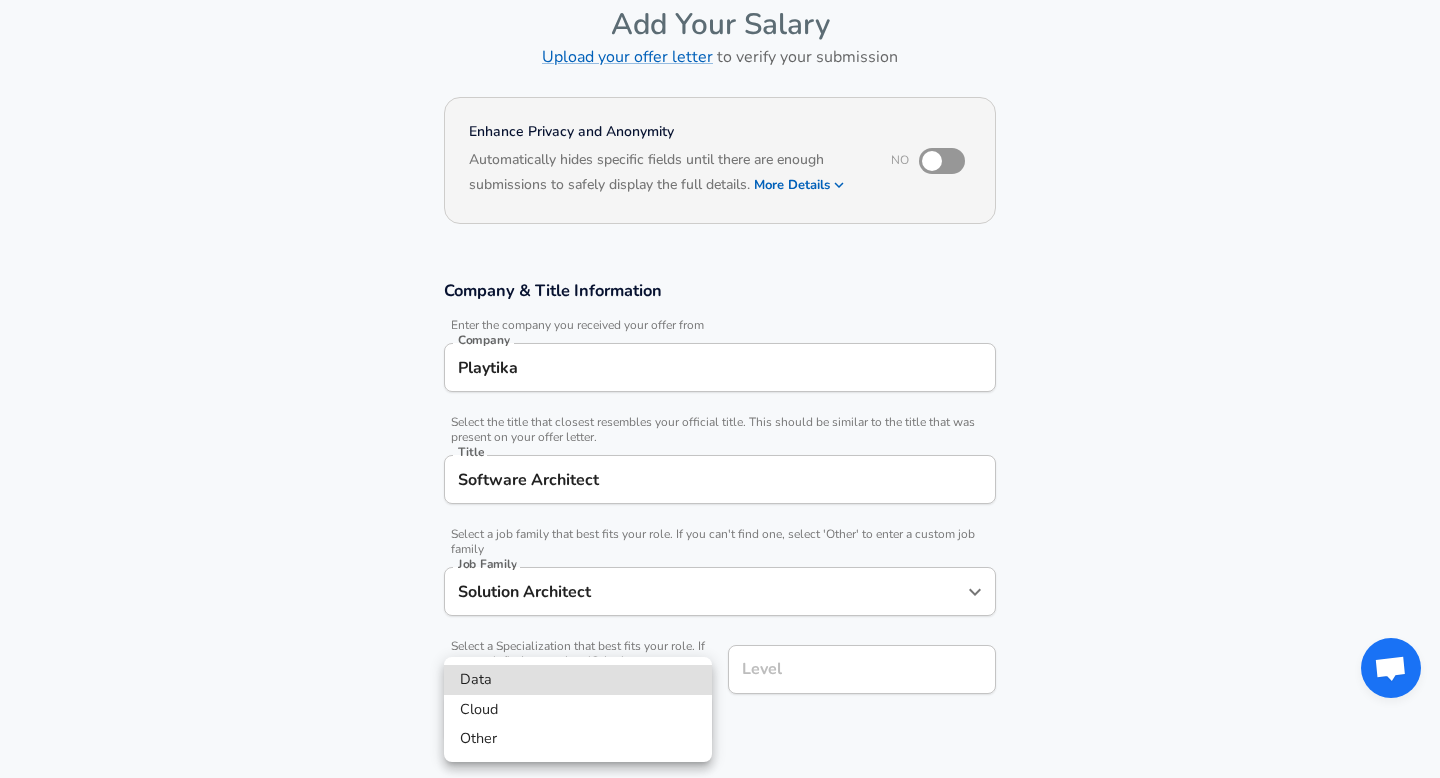 click on "We value your privacy We use cookies to enhance your browsing experience, serve personalized ads or content, and analyze our traffic. By clicking "Accept All", you consent to our use of cookies. Customize    Accept All   Customize Consent Preferences   We use cookies to help you navigate efficiently and perform certain functions. You will find detailed information about all cookies under each consent category below. The cookies that are categorized as "Necessary" are stored on your browser as they are essential for enabling the basic functionalities of the site. ...  Show more Necessary Always Active Necessary cookies are required to enable the basic features of this site, such as providing secure log-in or adjusting your consent preferences. These cookies do not store any personally identifiable data. Cookie _GRECAPTCHA Duration 5 months 27 days Description Google Recaptcha service sets this cookie to identify bots to protect the website against malicious spam attacks. Cookie __stripe_mid Duration 1 year MR" at bounding box center [720, 289] 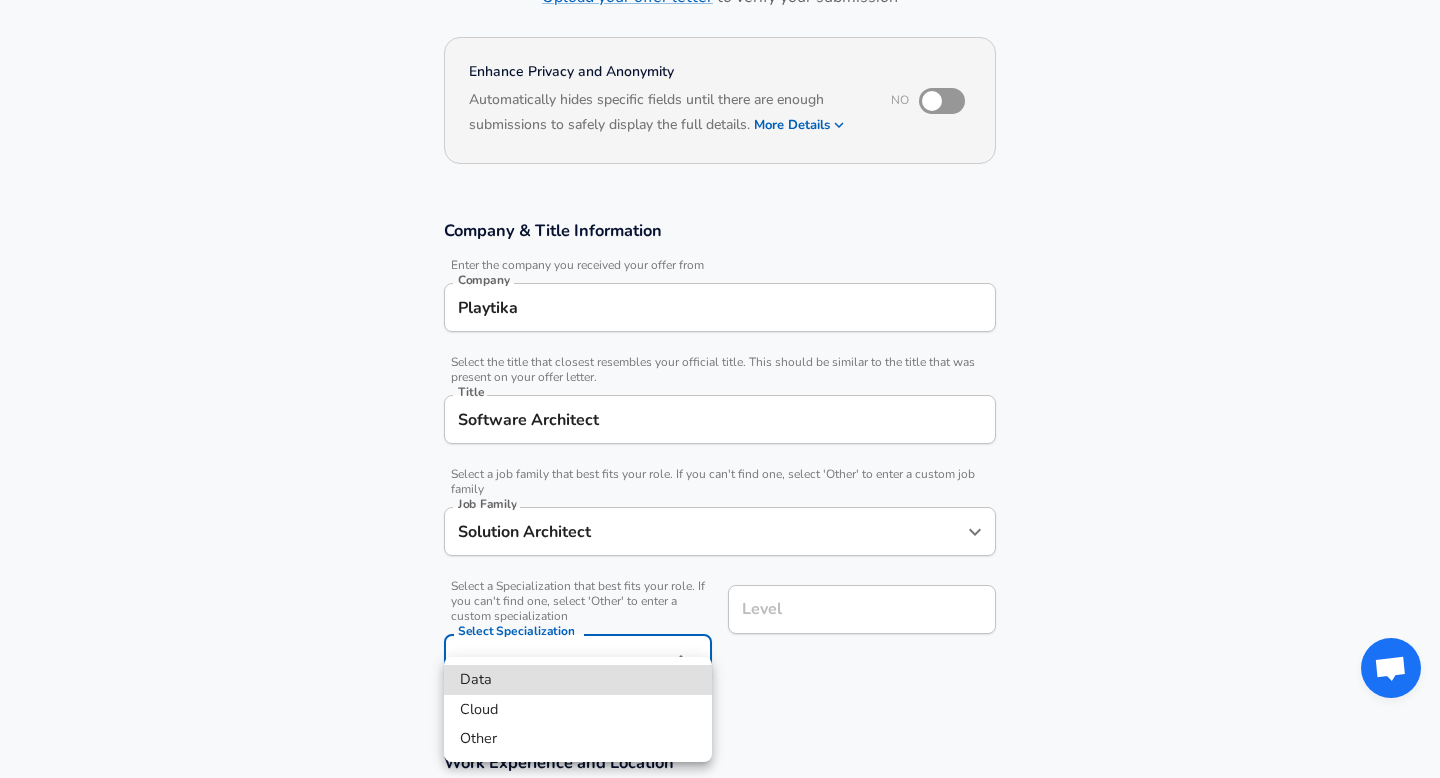click on "Other" at bounding box center (578, 739) 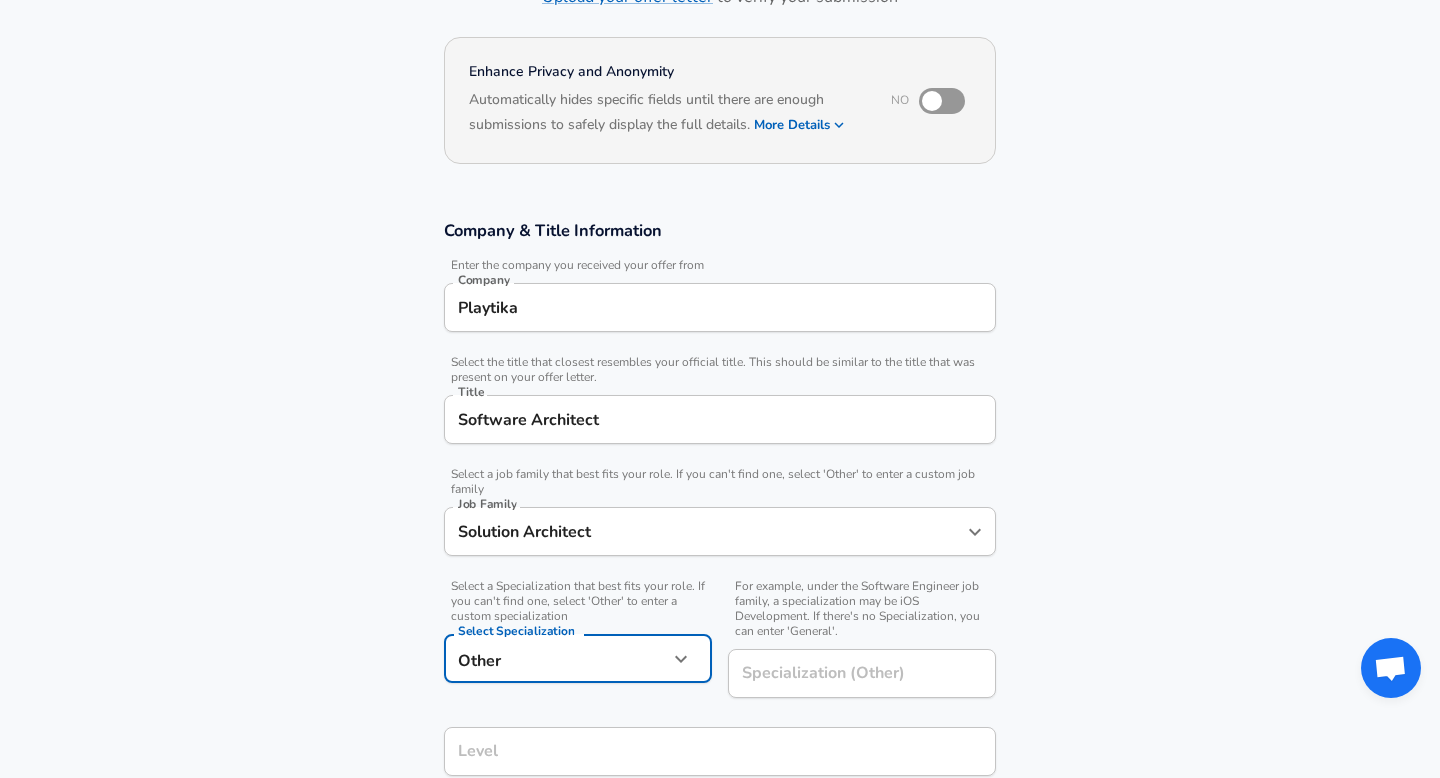 scroll, scrollTop: 302, scrollLeft: 0, axis: vertical 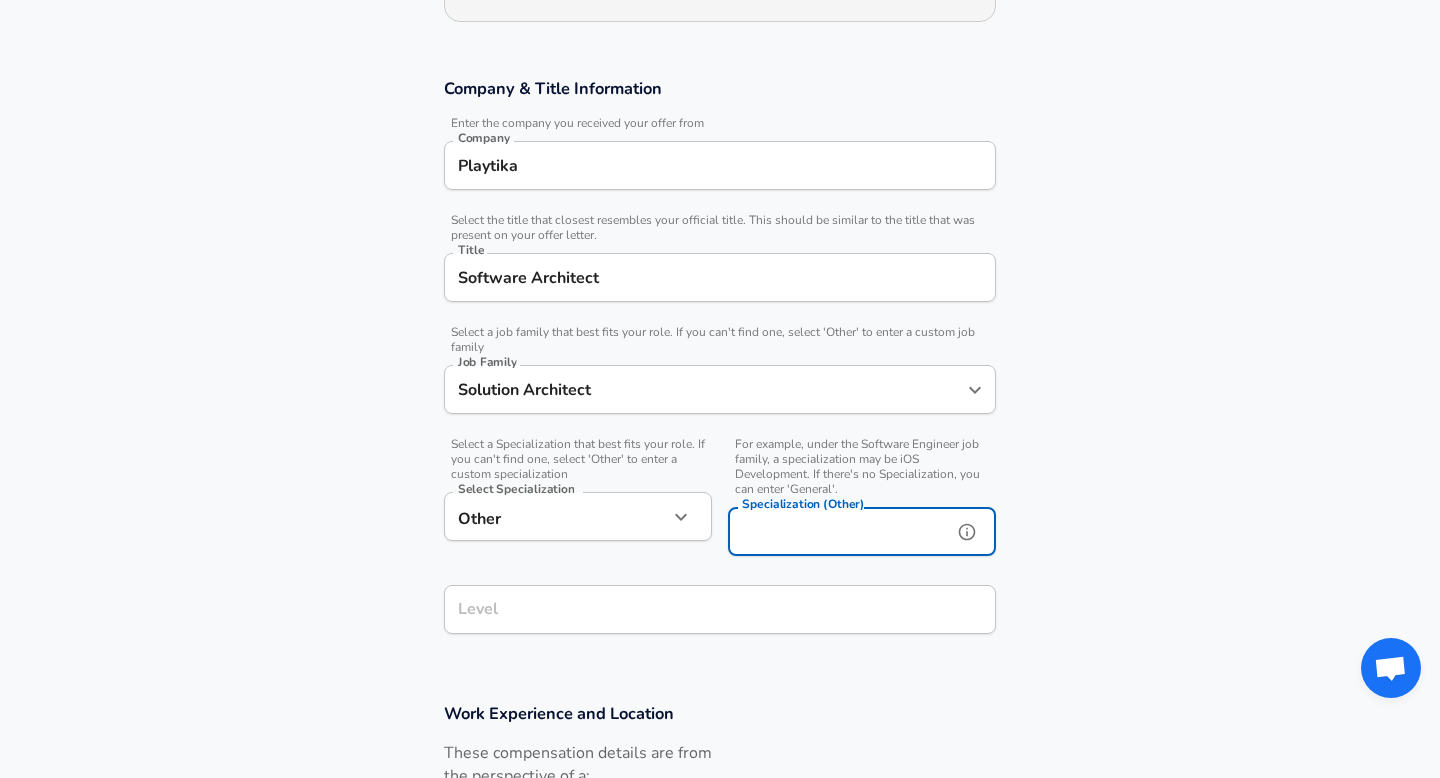 click on "Specialization (Other)" at bounding box center [836, 531] 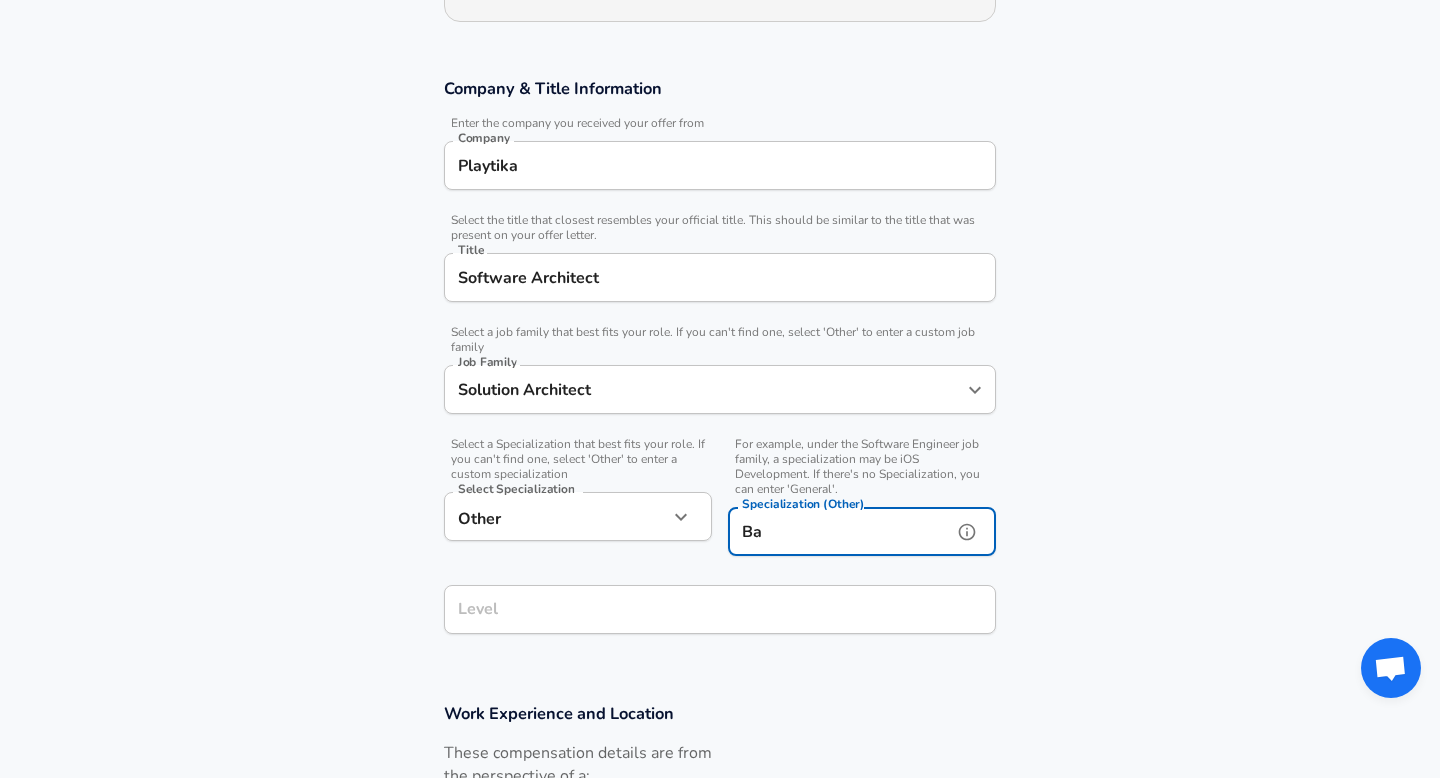 type on "B" 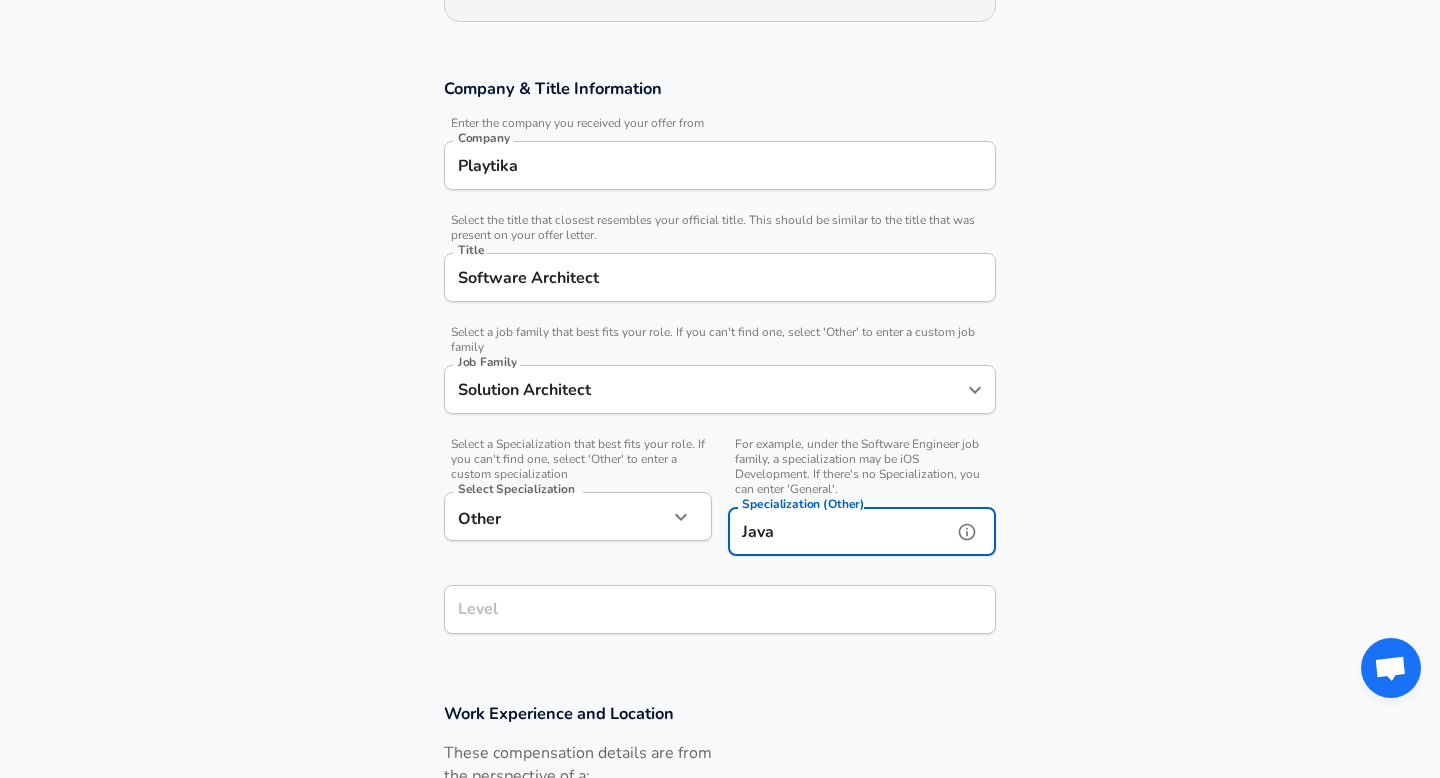 type on "Java" 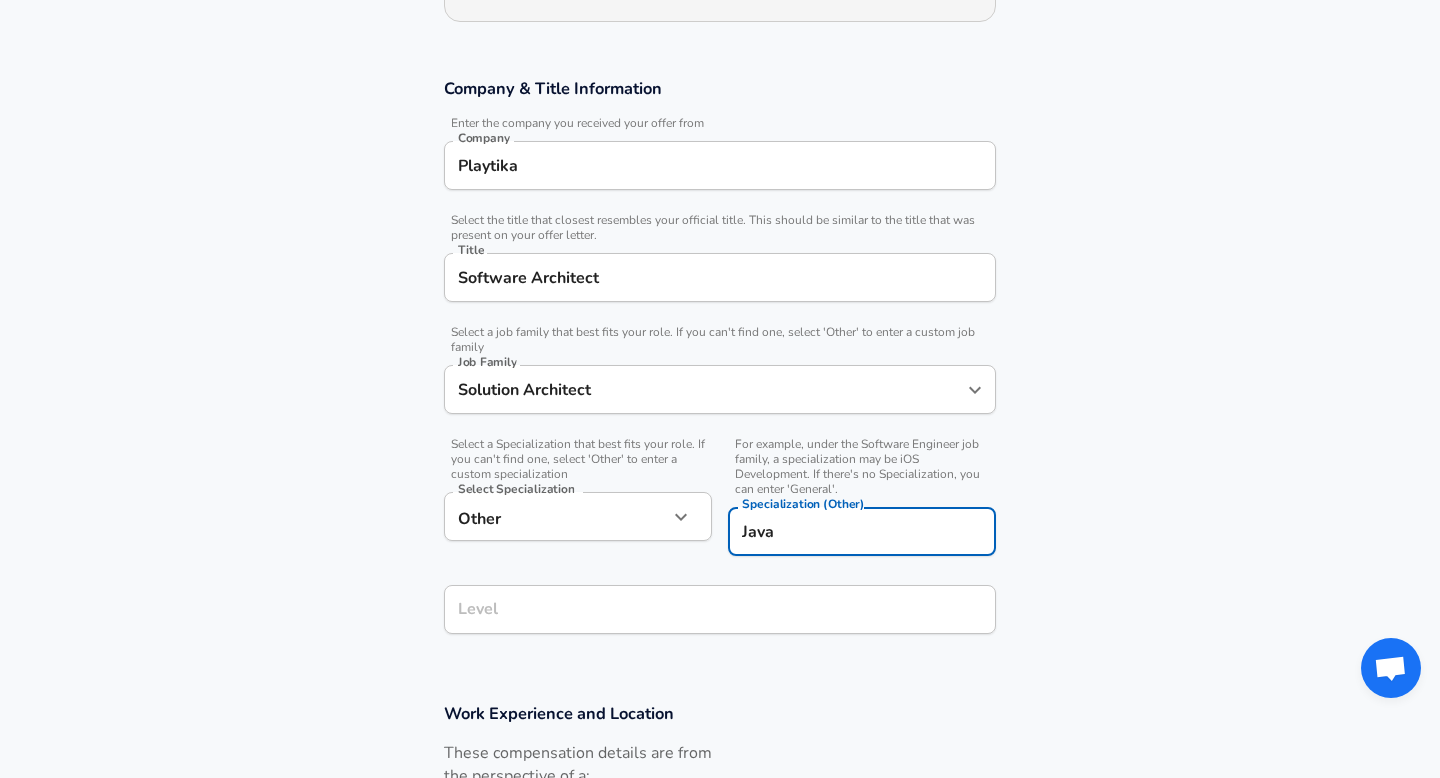 click on "Company & Title Information   Enter the company you received your offer from Company Playtika Company   Select the title that closest resembles your official title. This should be similar to the title that was present on your offer letter. Title Software Architect Title   Select a job family that best fits your role. If you can't find one, select 'Other' to enter a custom job family Job Family Solution Architect Job Family   Select a Specialization that best fits your role. If you can't find one, select 'Other' to enter a custom specialization Select Specialization Other Other Select Specialization   For example, under the Software Engineer job family, a specialization may be iOS Development. If there's no Specialization, you can enter 'General'. Specialization (Other) Java Specialization (Other) Level Level" at bounding box center [720, 366] 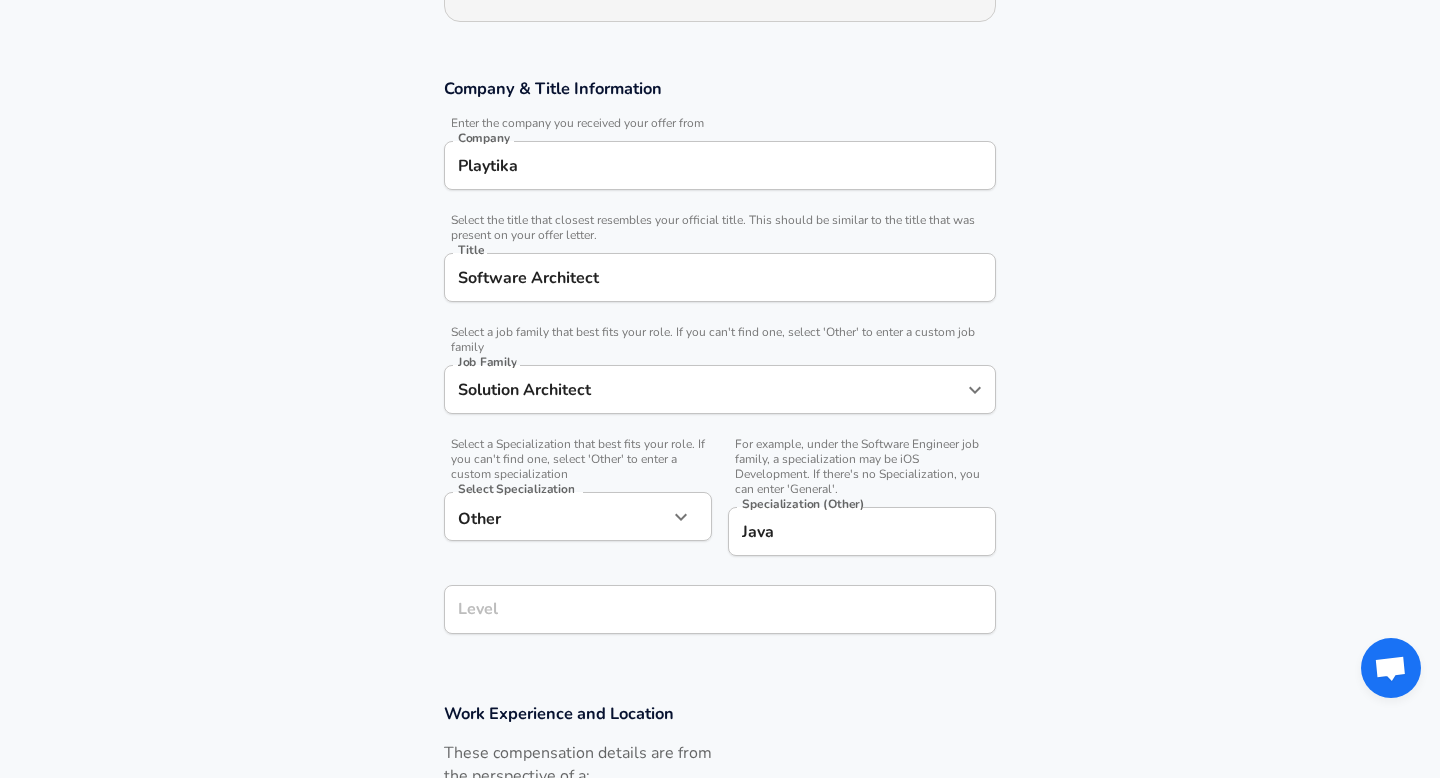 click on "Level Level" at bounding box center [720, 608] 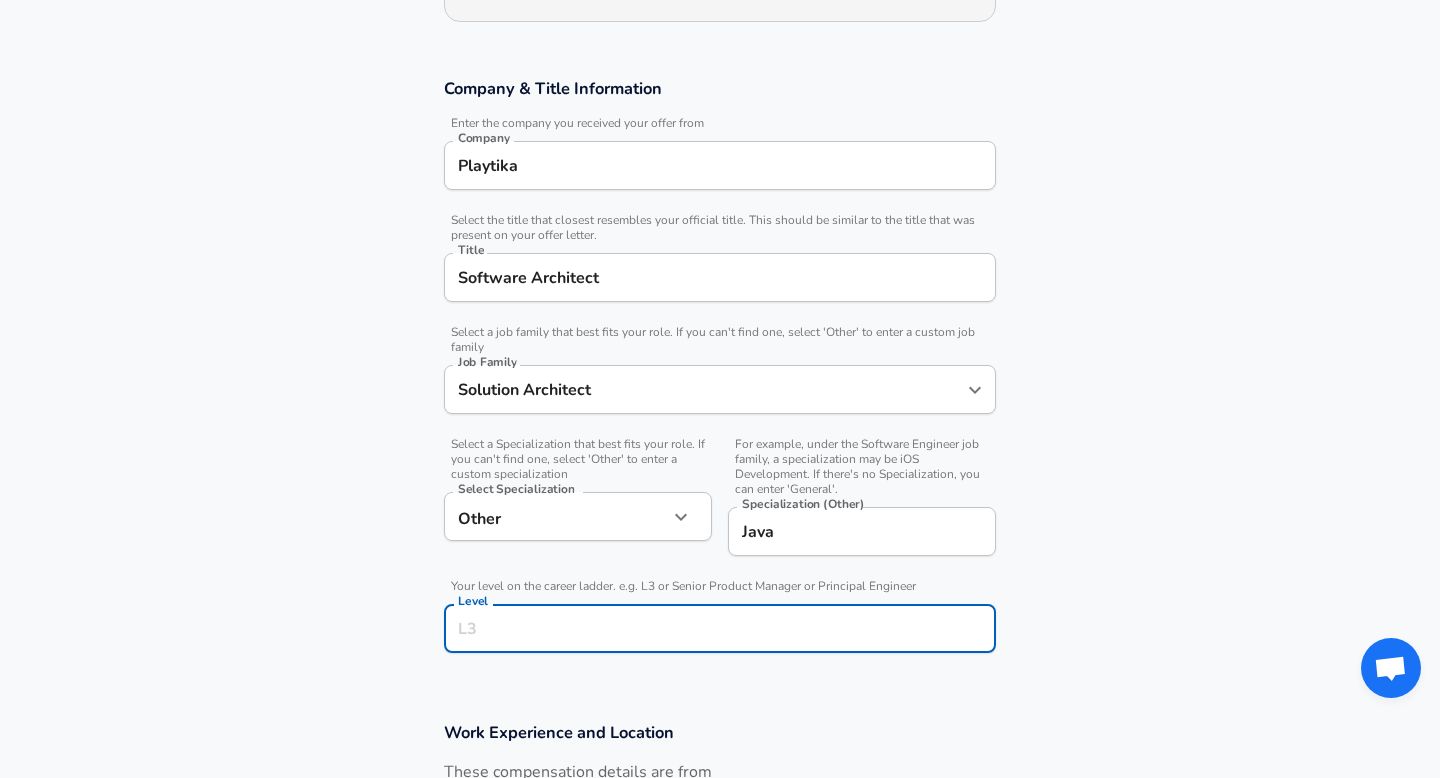 scroll, scrollTop: 342, scrollLeft: 0, axis: vertical 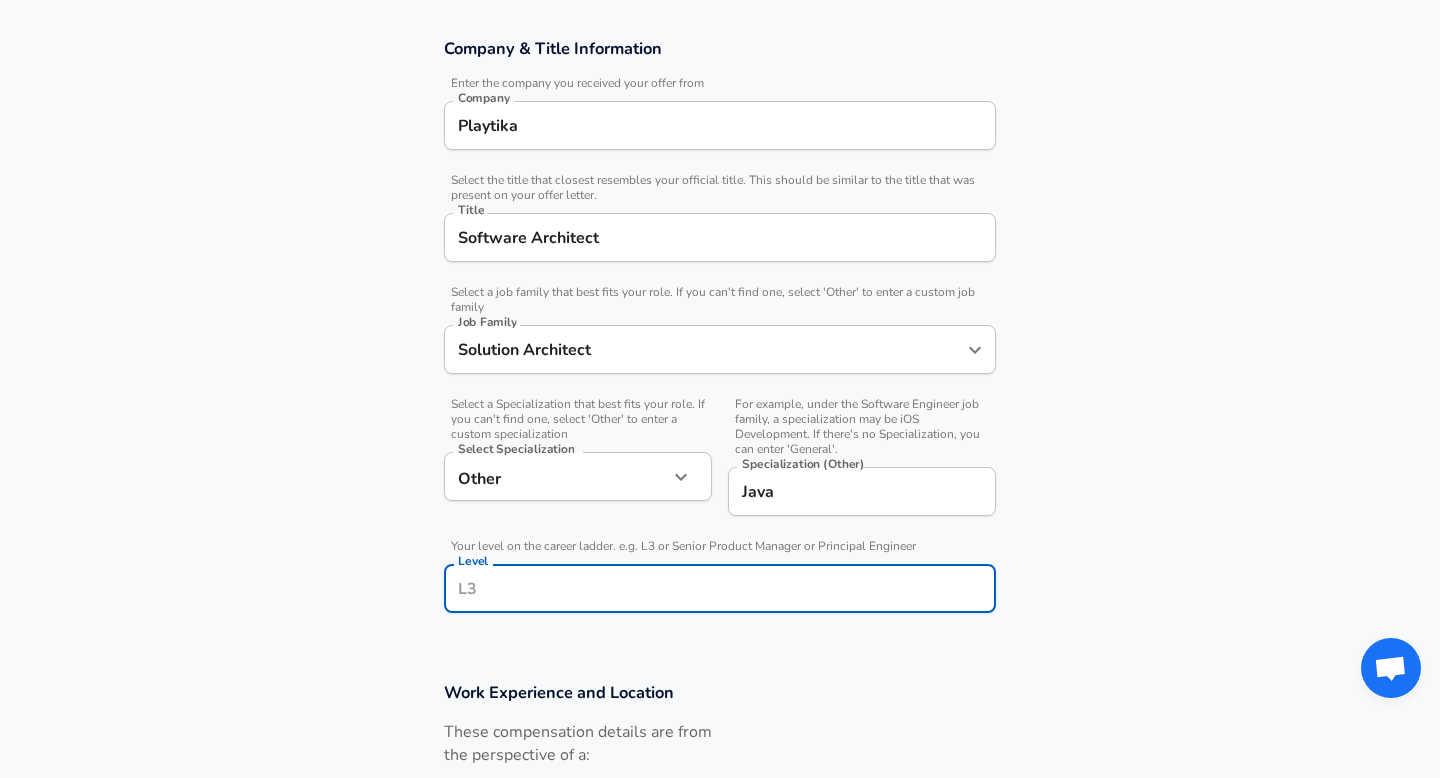 click on "Level" at bounding box center (720, 588) 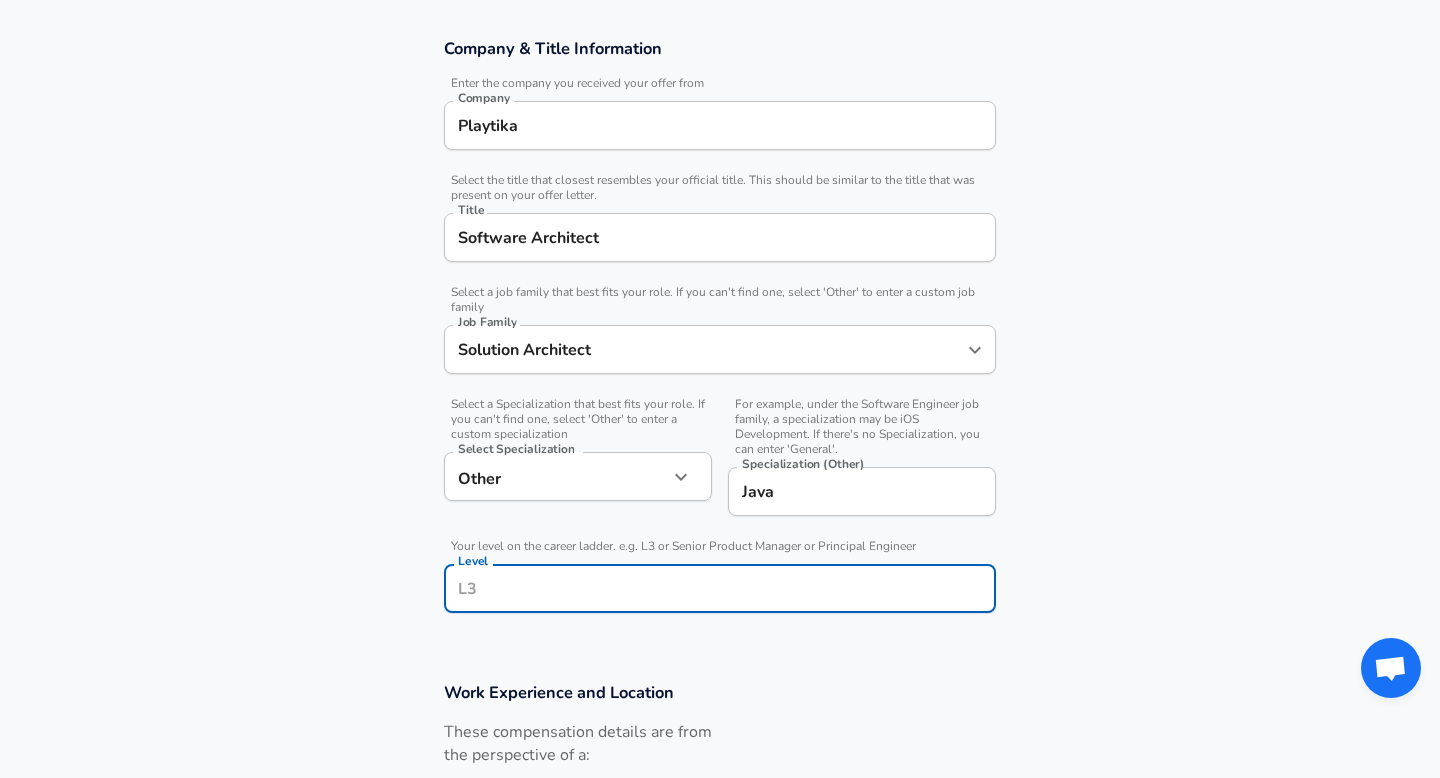 click on "Company & Title Information   Enter the company you received your offer from Company Playtika Company   Select the title that closest resembles your official title. This should be similar to the title that was present on your offer letter. Title Software Architect Title   Select a job family that best fits your role. If you can't find one, select 'Other' to enter a custom job family Job Family Solution Architect Job Family   Select a Specialization that best fits your role. If you can't find one, select 'Other' to enter a custom specialization Select Specialization Other Other Select Specialization   For example, under the Software Engineer job family, a specialization may be iOS Development. If there's no Specialization, you can enter 'General'. Specialization (Other) Java Specialization (Other)   Your level on the career ladder. e.g. L3 or Senior Product Manager or Principal Engineer Level Level" at bounding box center [720, 336] 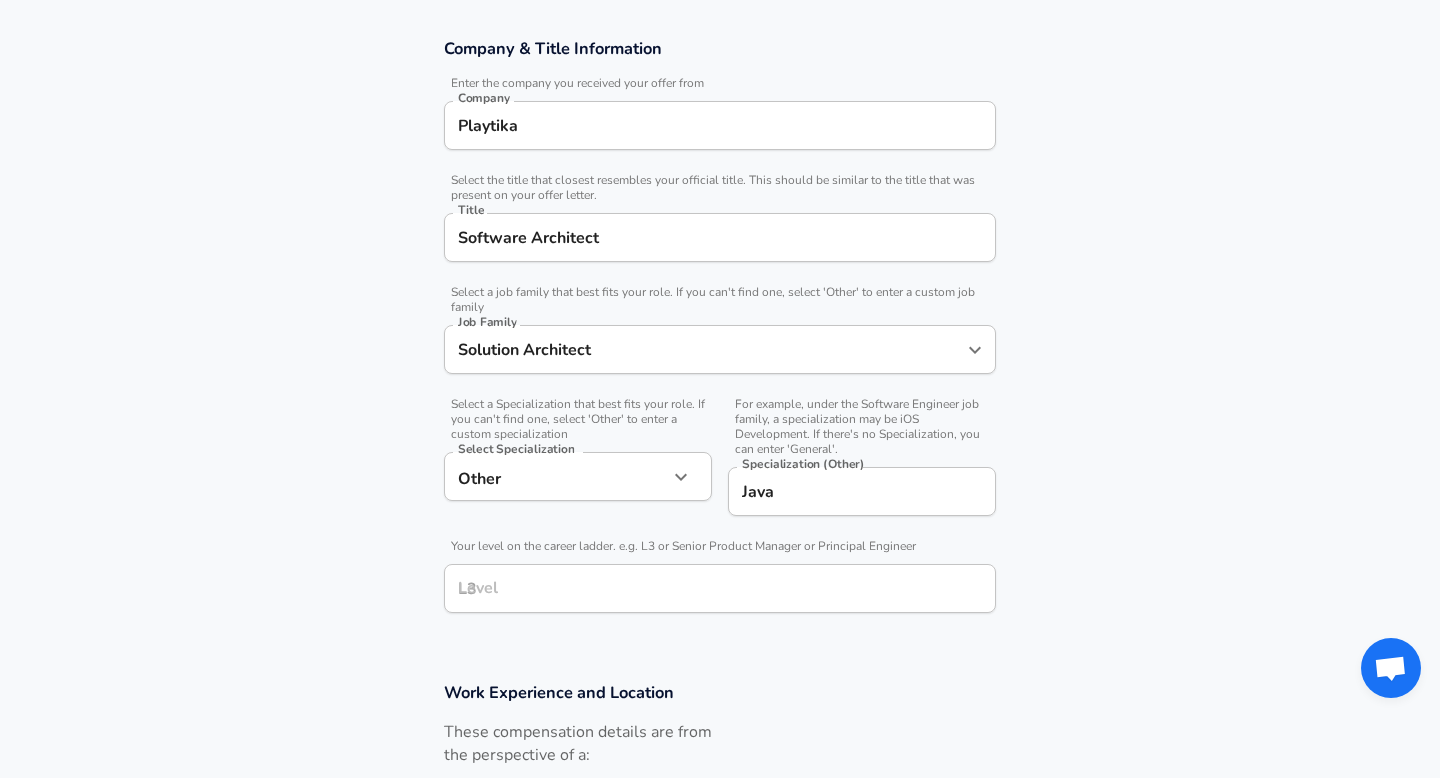 scroll, scrollTop: 774, scrollLeft: 0, axis: vertical 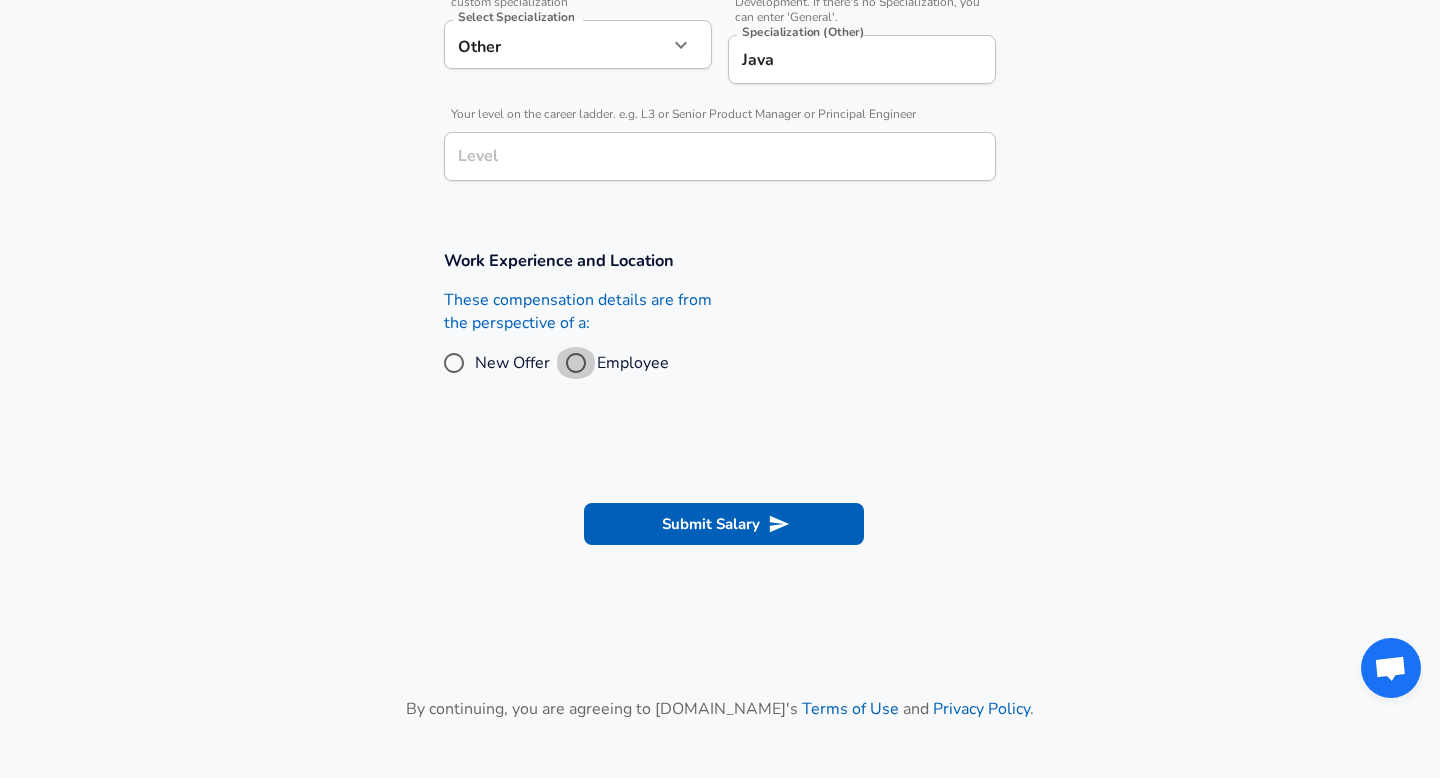 click on "Employee" at bounding box center [576, 363] 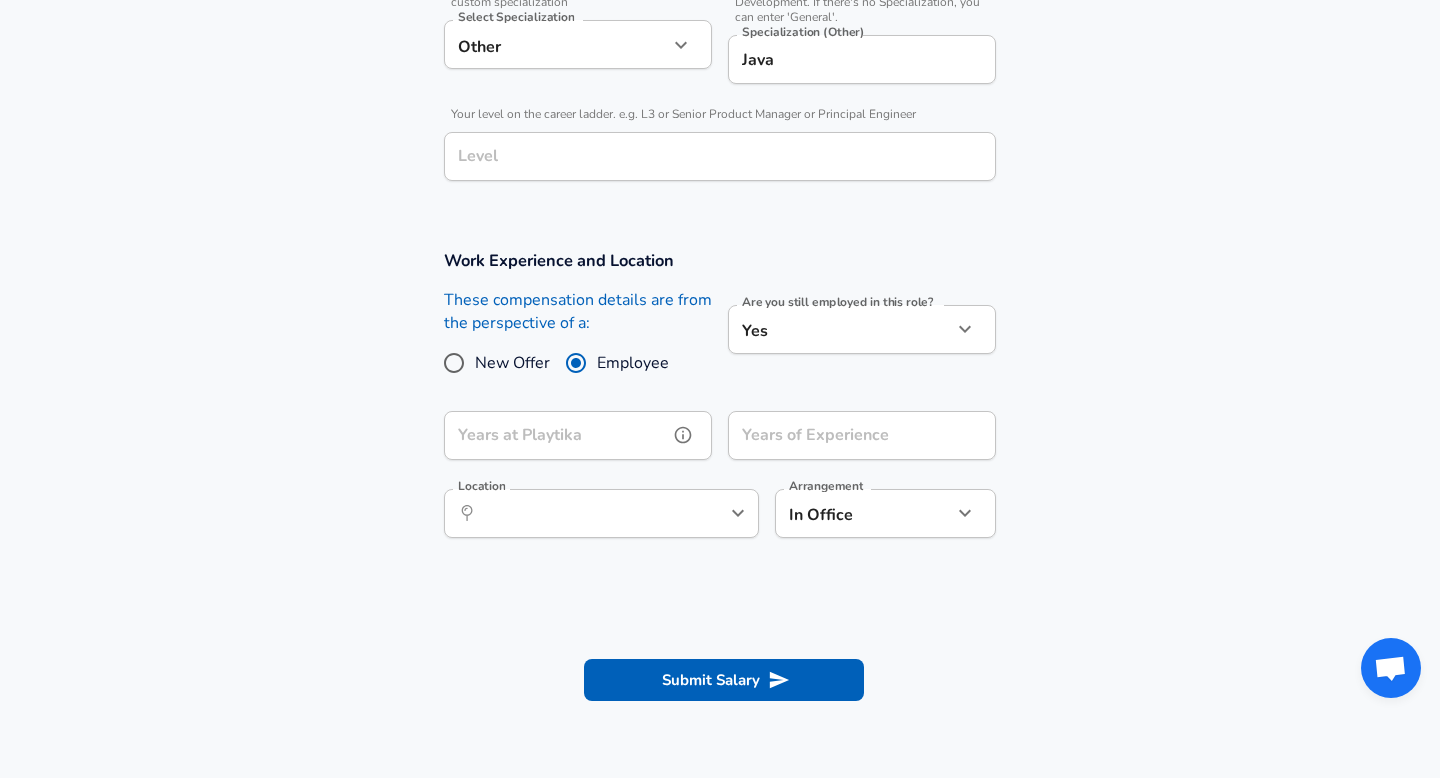click on "Years at Playtika" at bounding box center [556, 435] 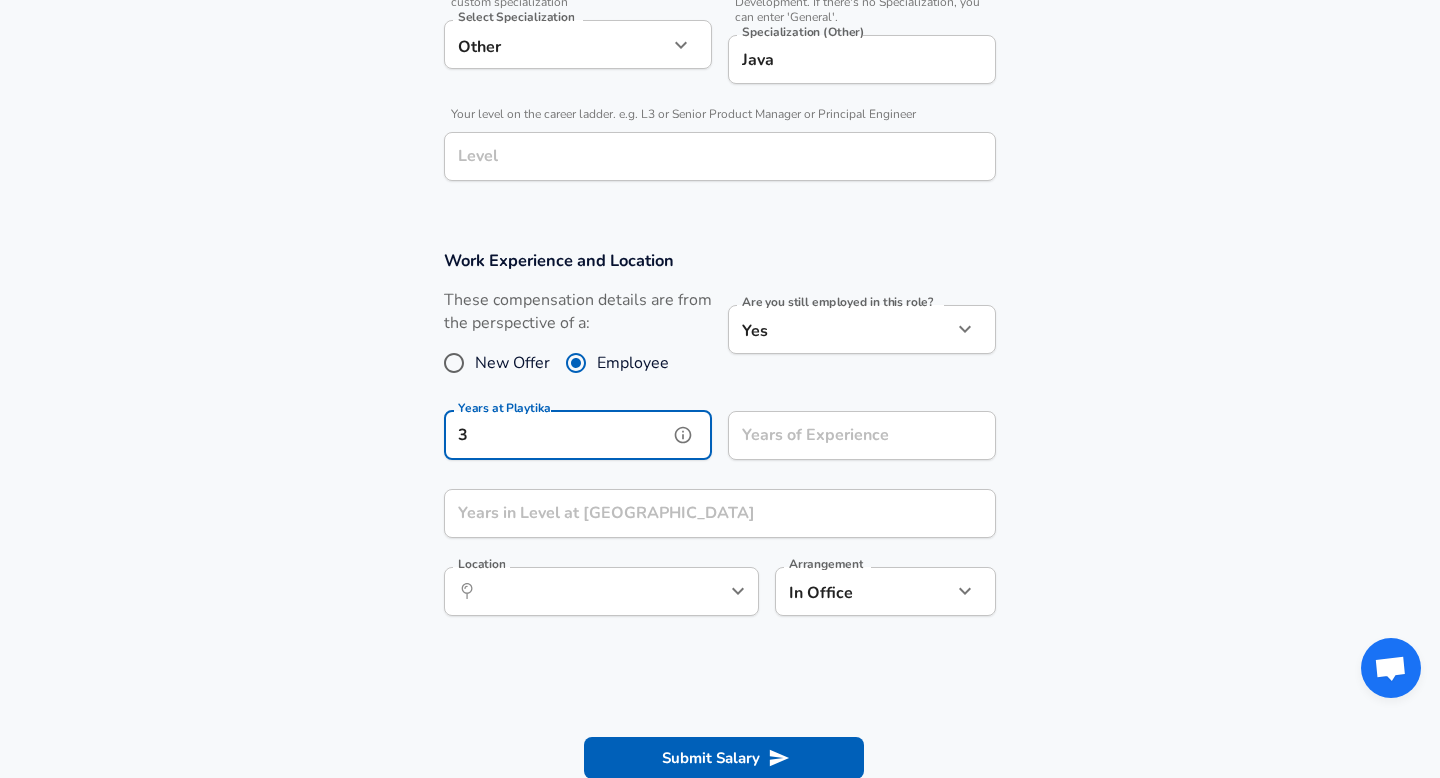 type on "3" 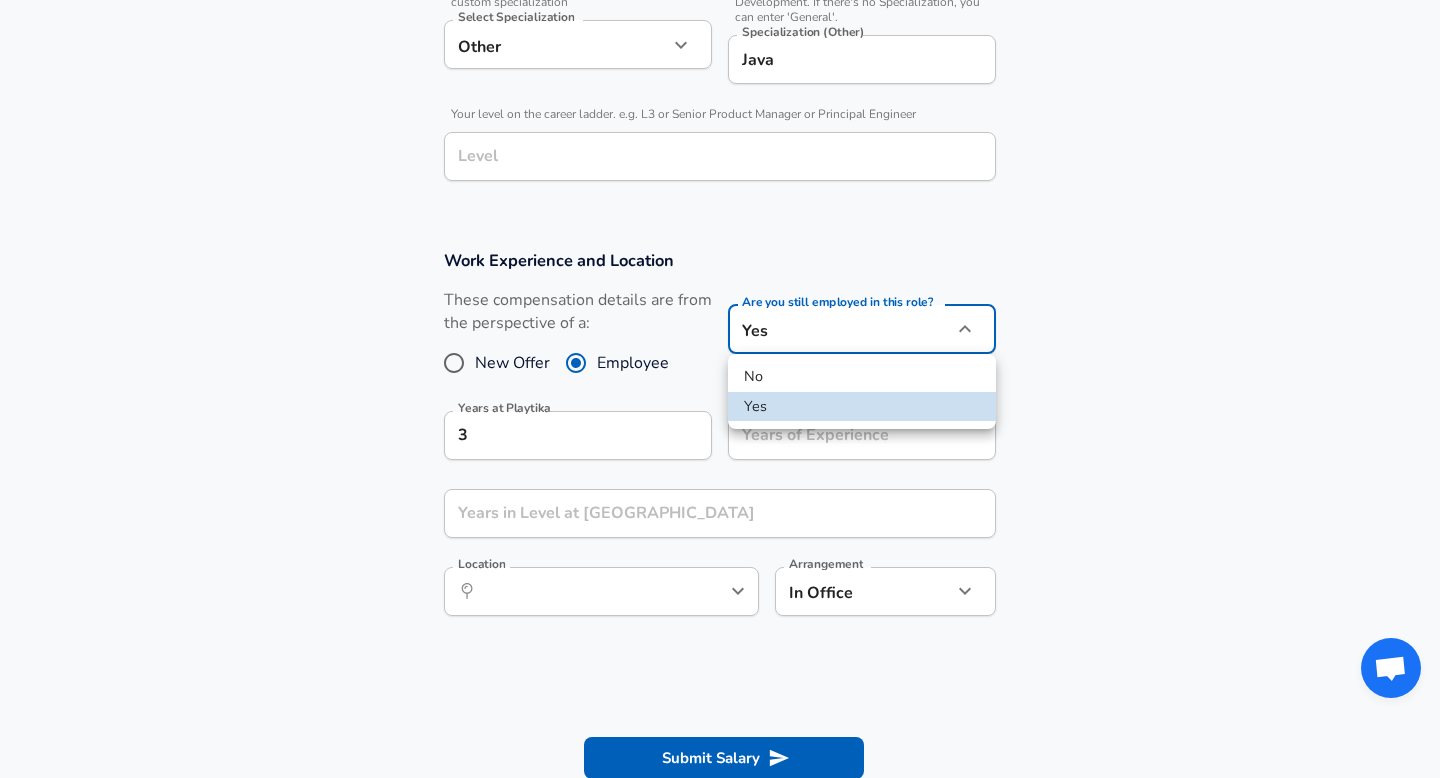 click on "We value your privacy We use cookies to enhance your browsing experience, serve personalized ads or content, and analyze our traffic. By clicking "Accept All", you consent to our use of cookies. Customize    Accept All   Customize Consent Preferences   We use cookies to help you navigate efficiently and perform certain functions. You will find detailed information about all cookies under each consent category below. The cookies that are categorized as "Necessary" are stored on your browser as they are essential for enabling the basic functionalities of the site. ...  Show more Necessary Always Active Necessary cookies are required to enable the basic features of this site, such as providing secure log-in or adjusting your consent preferences. These cookies do not store any personally identifiable data. Cookie _GRECAPTCHA Duration 5 months 27 days Description Google Recaptcha service sets this cookie to identify bots to protect the website against malicious spam attacks. Cookie __stripe_mid Duration 1 year MR" at bounding box center [720, -385] 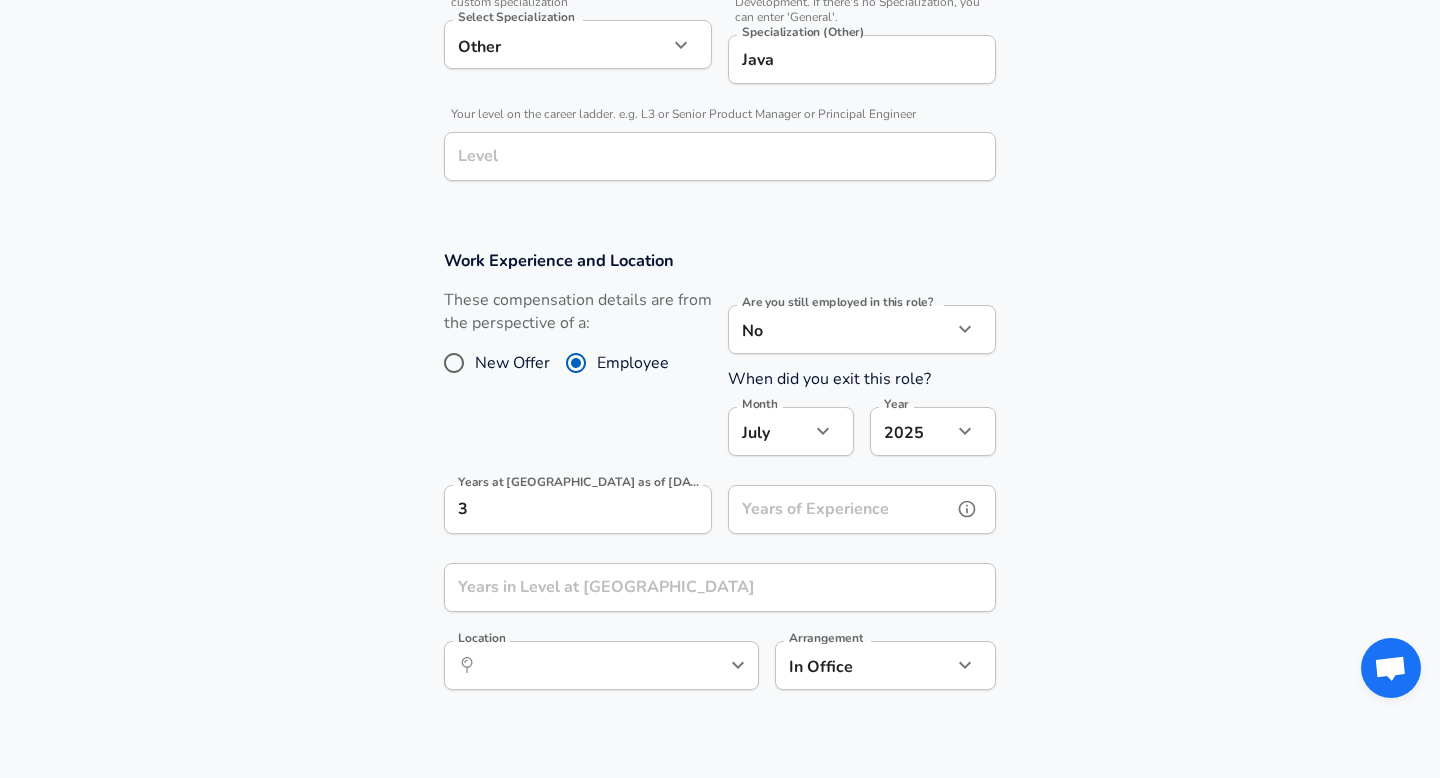 click on "Years of Experience Years of Experience" at bounding box center [862, 512] 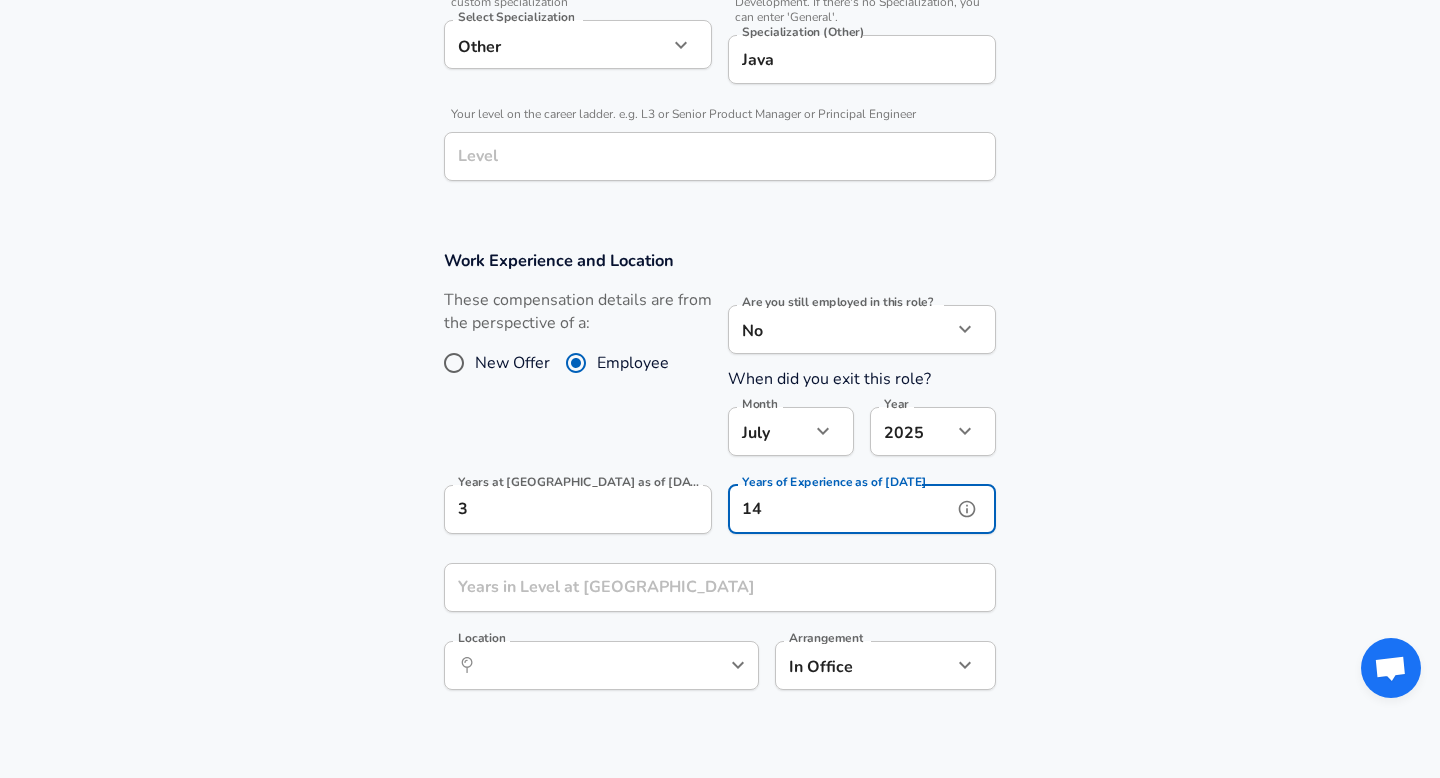 type on "14" 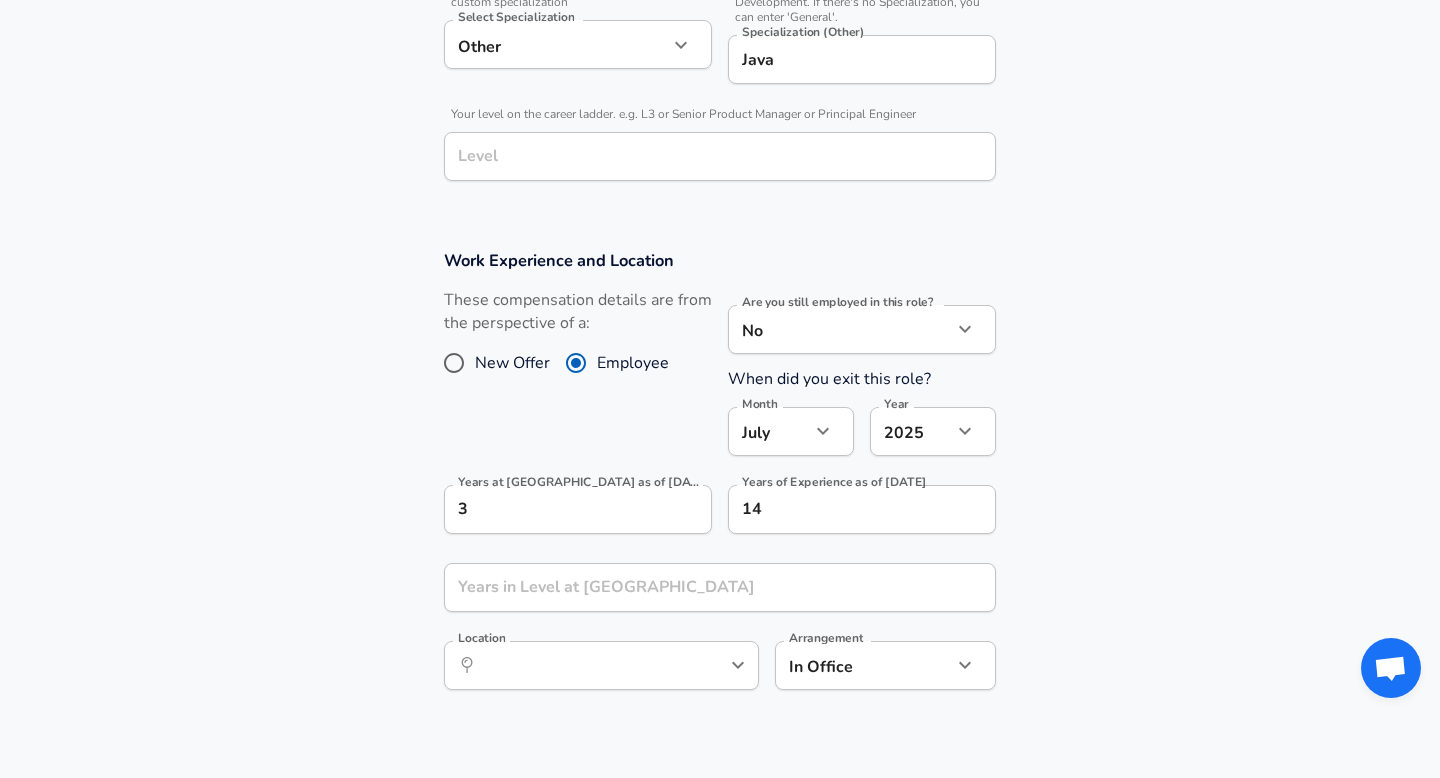click on "Work Experience and Location These compensation details are from the perspective of a: New Offer Employee Are you still employed in this role? No no Are you still employed in this role? When did you exit this role? Month July 7 Month Year 2025 2025 Year Years at Playtika as of July 2025 3 Years at Playtika as of July 2025 Years of Experience as of July 2025 14 Years of Experience as of July 2025 Years in Level at Playtika Years in Level at Playtika Location ​ Location Arrangement In Office office Arrangement" at bounding box center (720, 480) 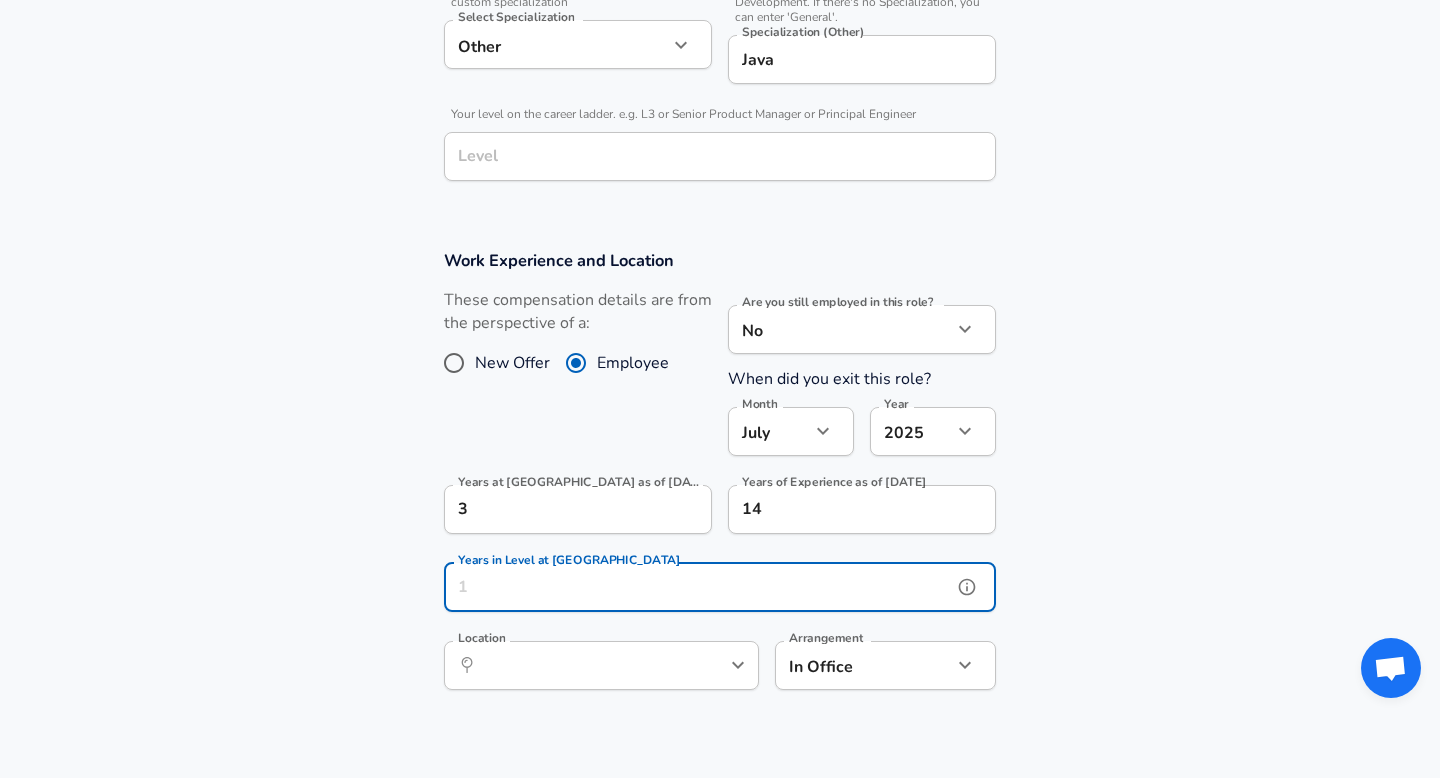 click on "Years in Level at Playtika" at bounding box center (698, 587) 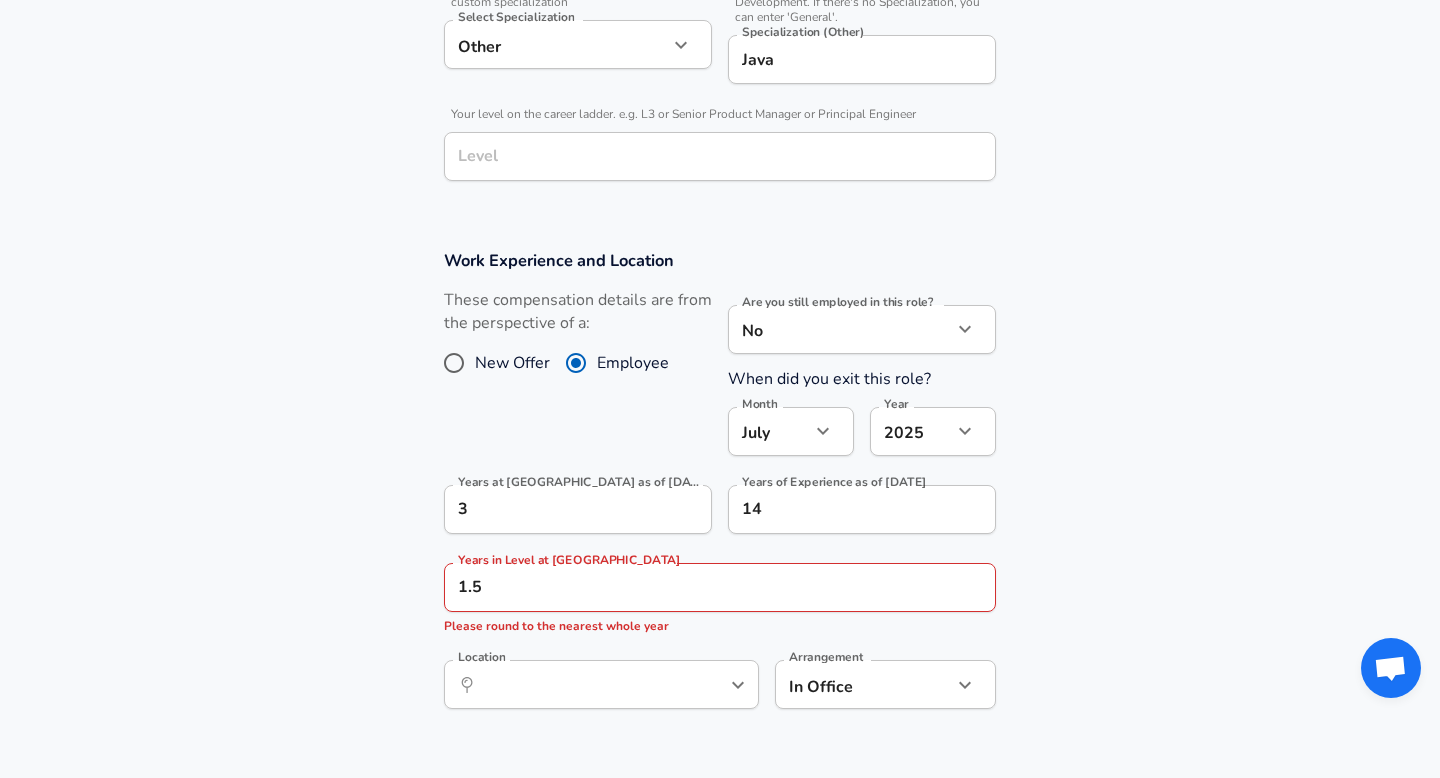 click on "Work Experience and Location These compensation details are from the perspective of a: New Offer Employee Are you still employed in this role? No no Are you still employed in this role? When did you exit this role? Month July 7 Month Year 2025 2025 Year Years at Playtika as of July 2025 3 Years at Playtika as of July 2025 Years of Experience as of July 2025 14 Years of Experience as of July 2025 Years in Level at Playtika 1.5 Years in Level at Playtika Please round to the nearest whole year Location ​ Location Arrangement In Office office Arrangement" at bounding box center (720, 490) 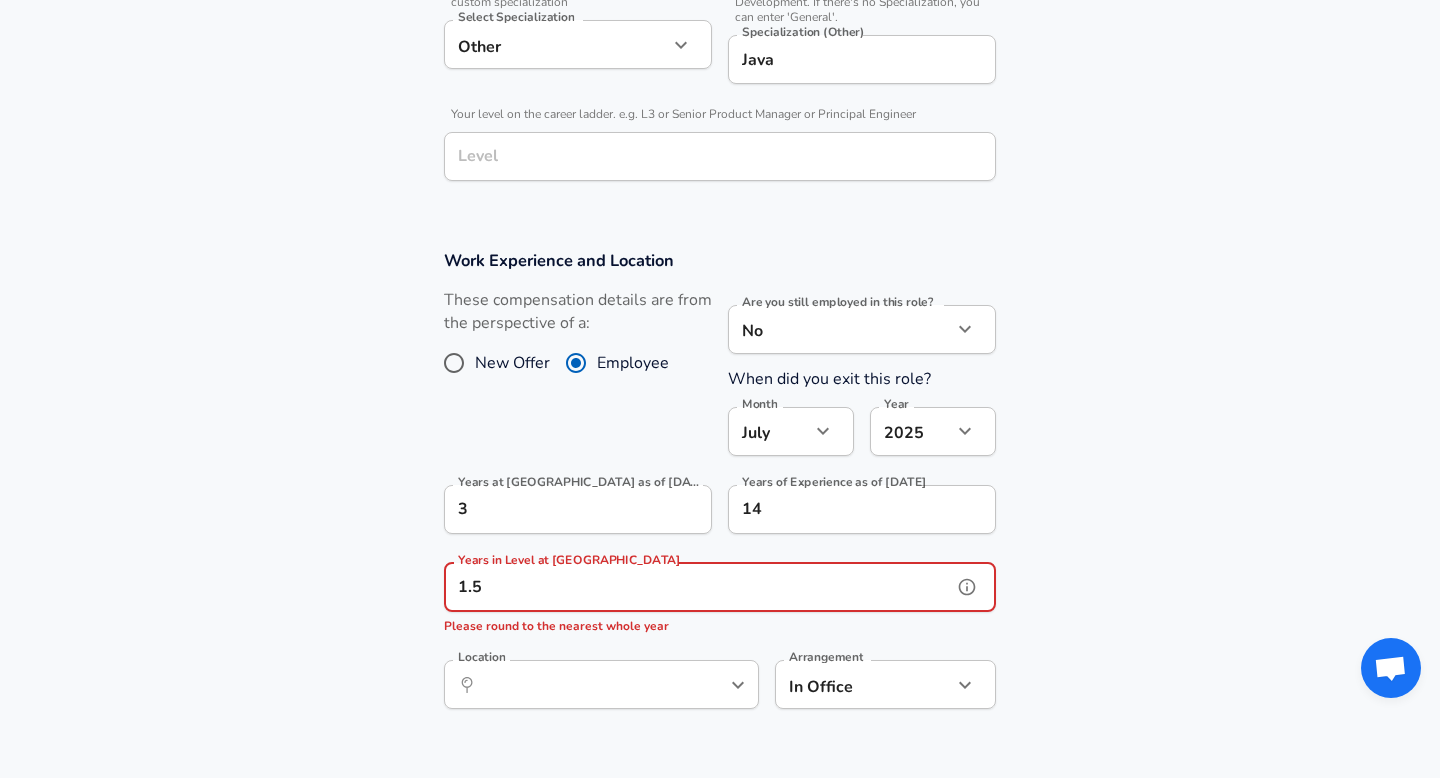 click on "1.5" at bounding box center (698, 587) 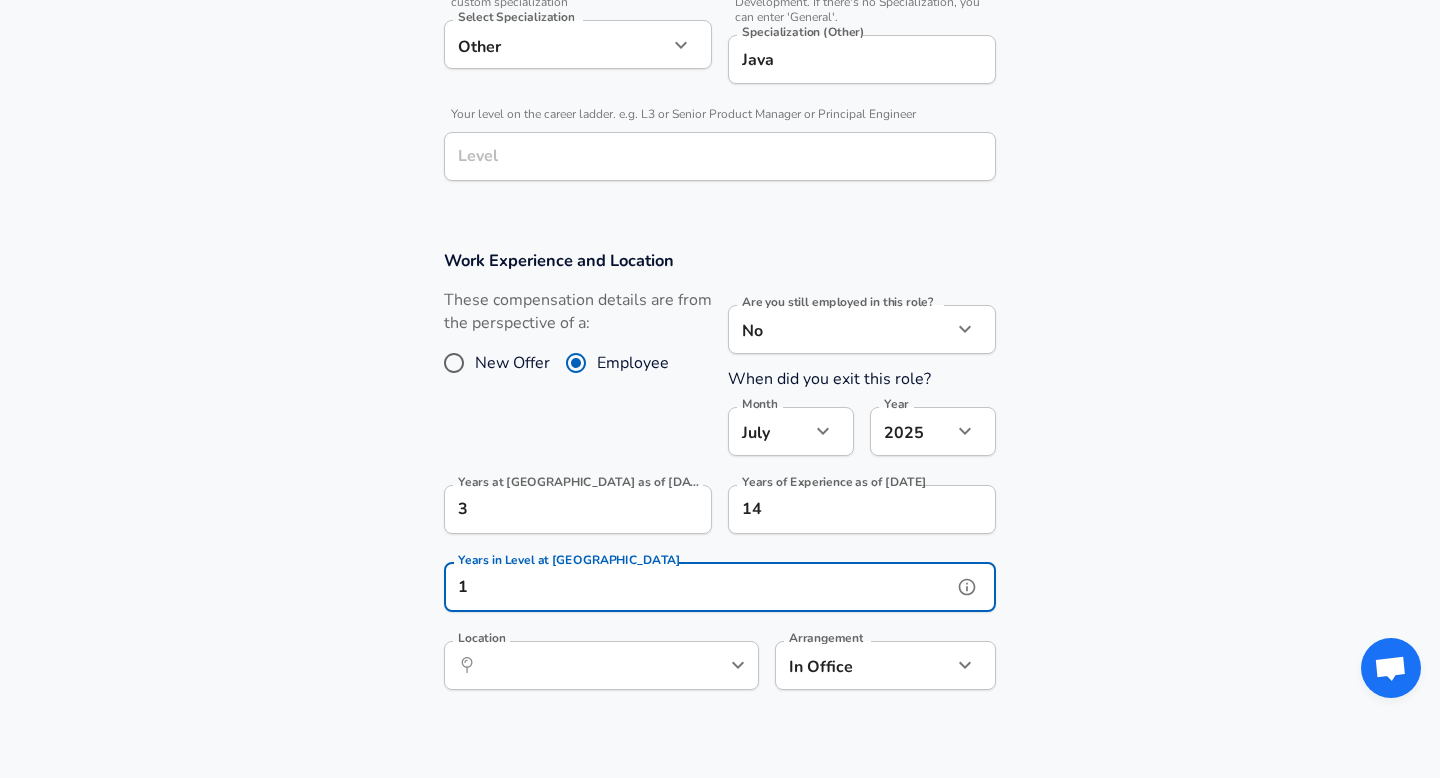 type on "1" 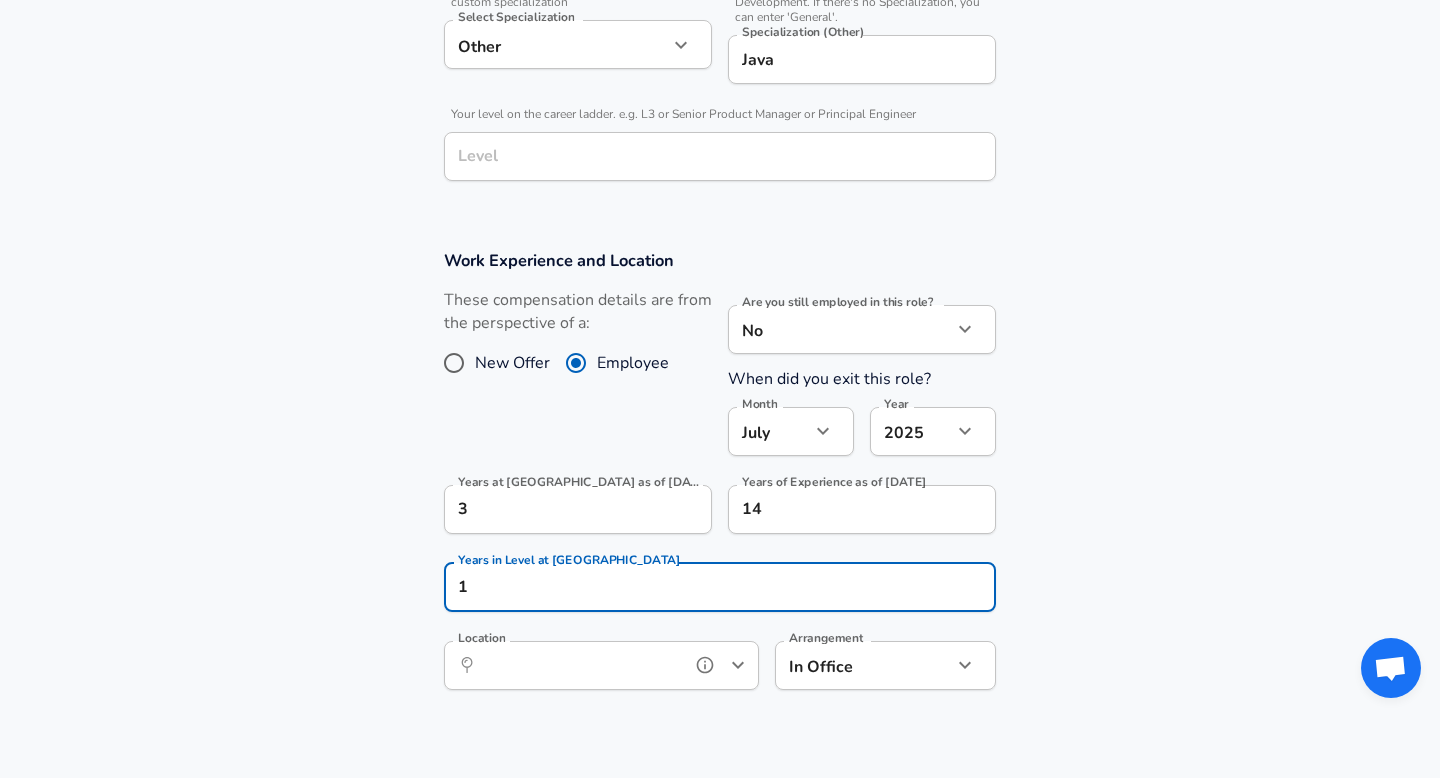 click on "Location" at bounding box center (579, 665) 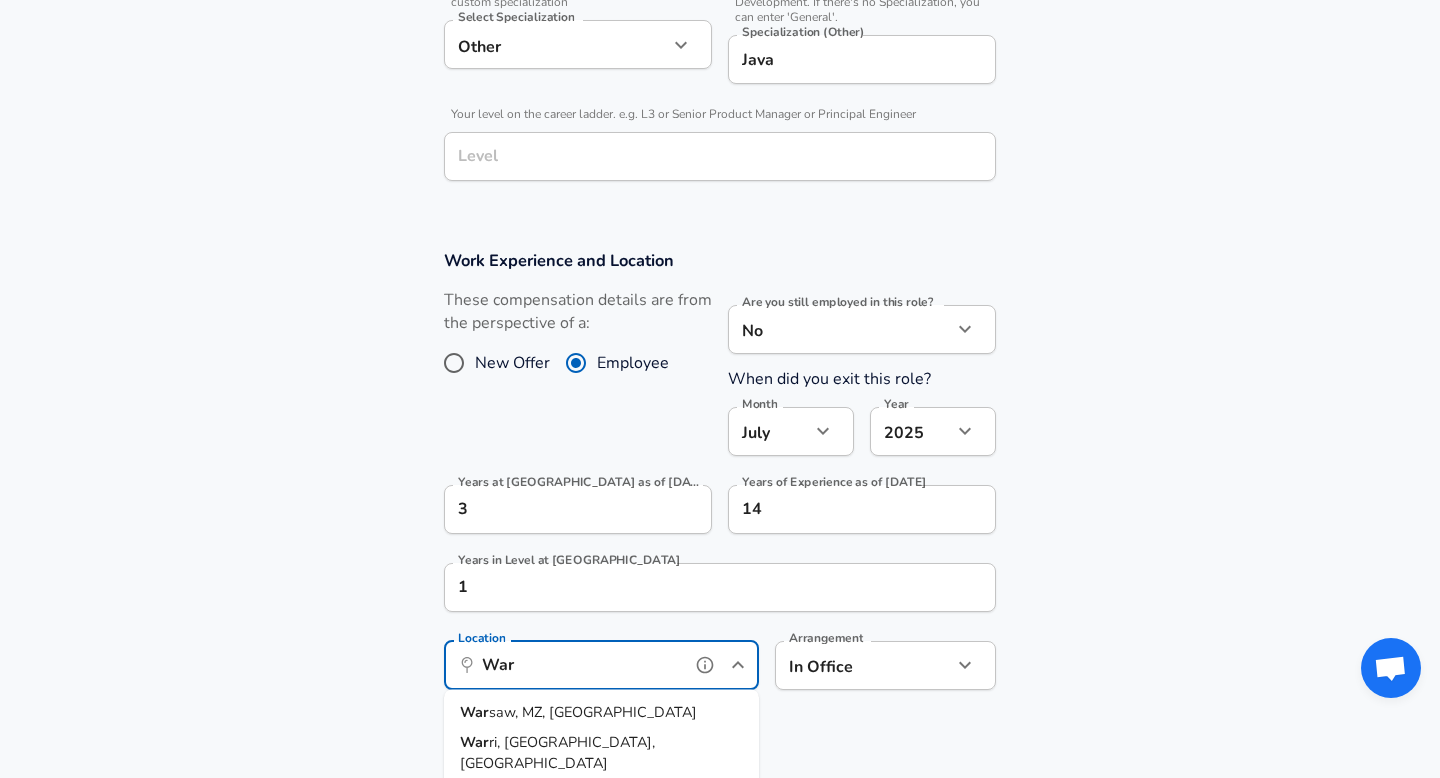 click on "saw, MZ, Poland" at bounding box center [593, 712] 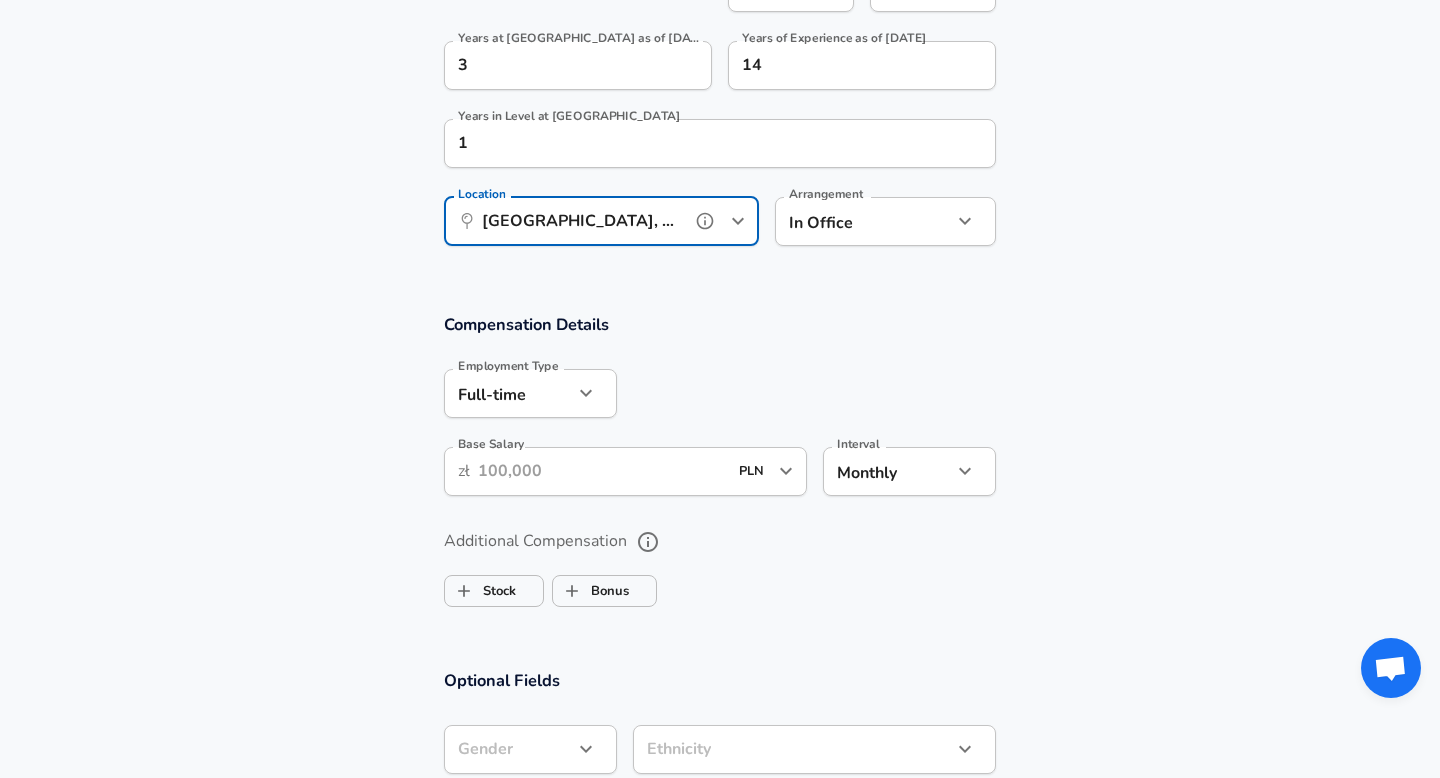 scroll, scrollTop: 1343, scrollLeft: 0, axis: vertical 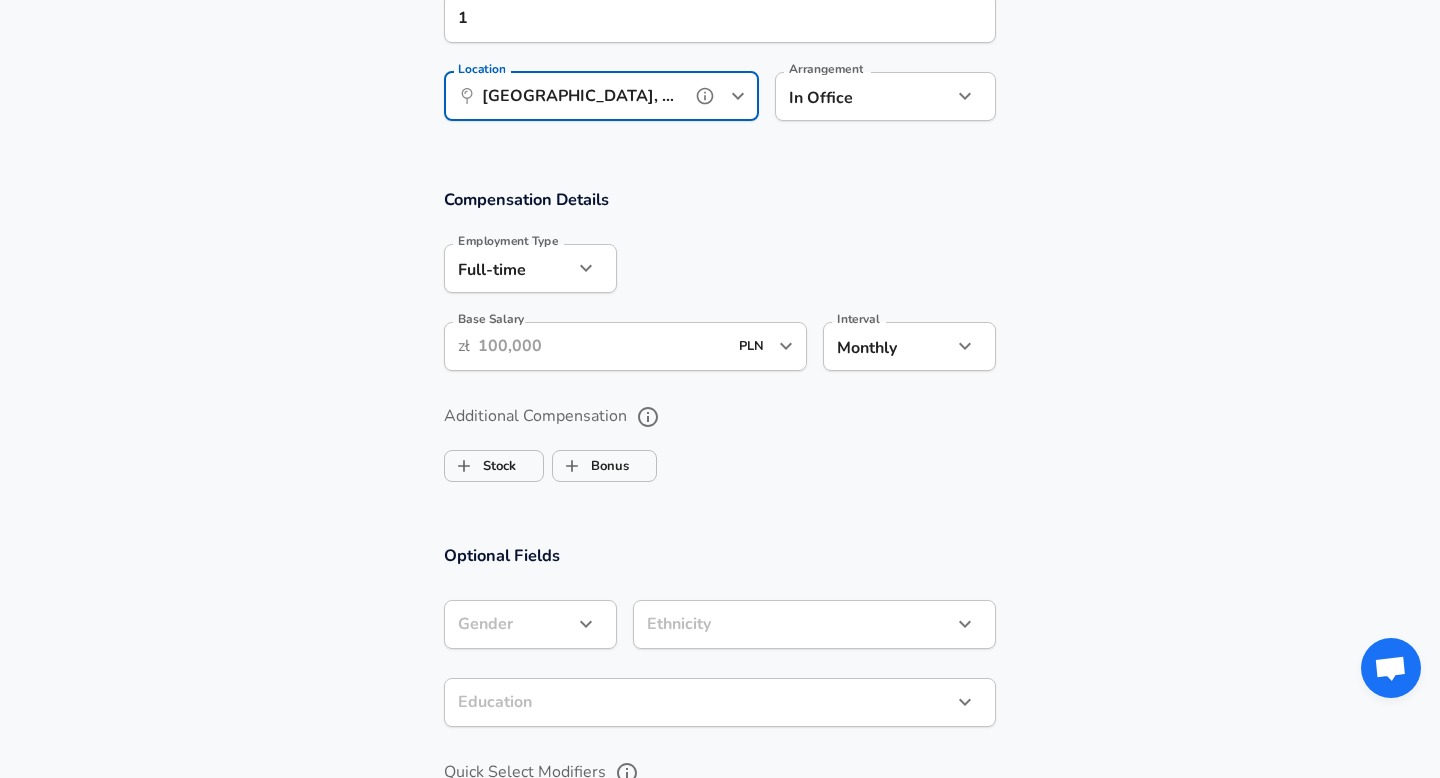 type on "[GEOGRAPHIC_DATA], [GEOGRAPHIC_DATA], [GEOGRAPHIC_DATA]" 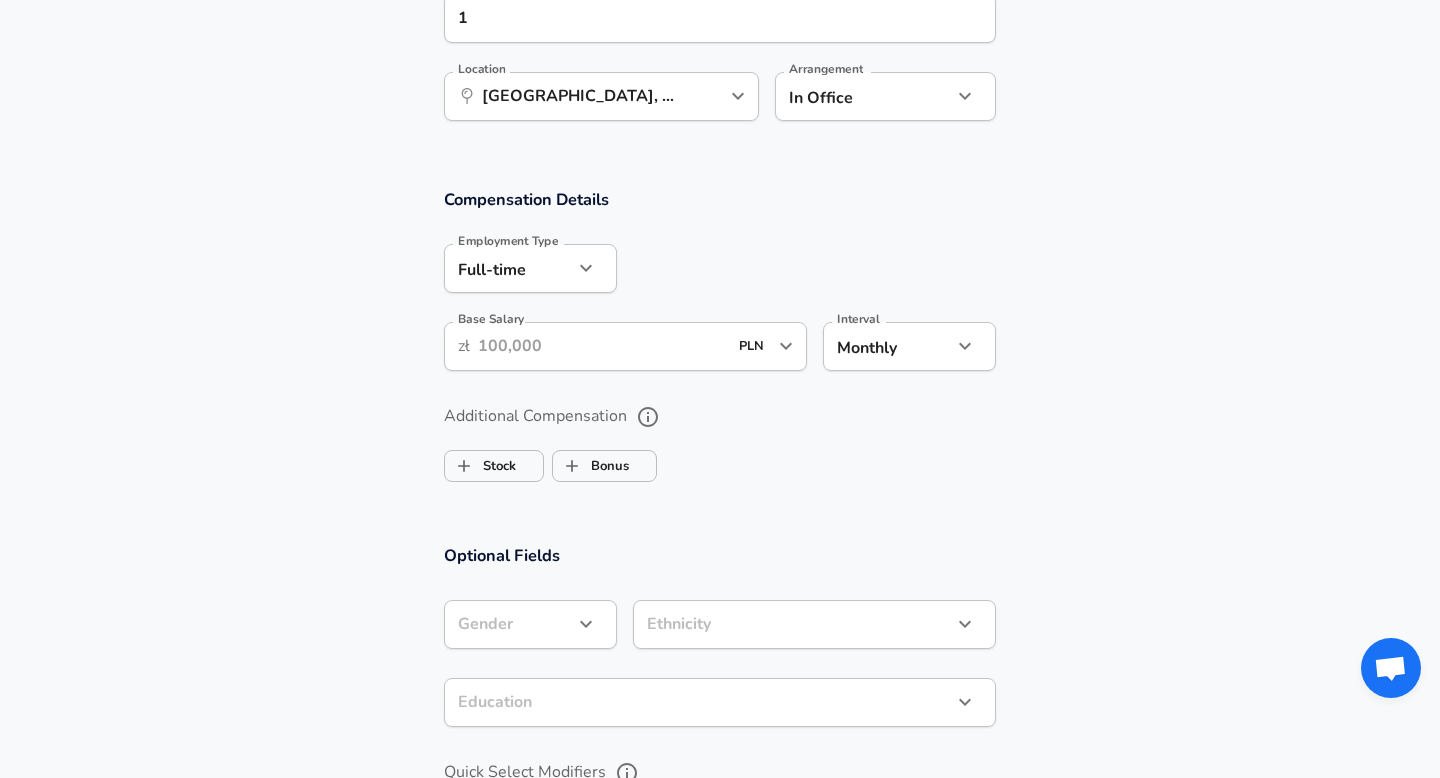 click on "Base Salary" at bounding box center (602, 346) 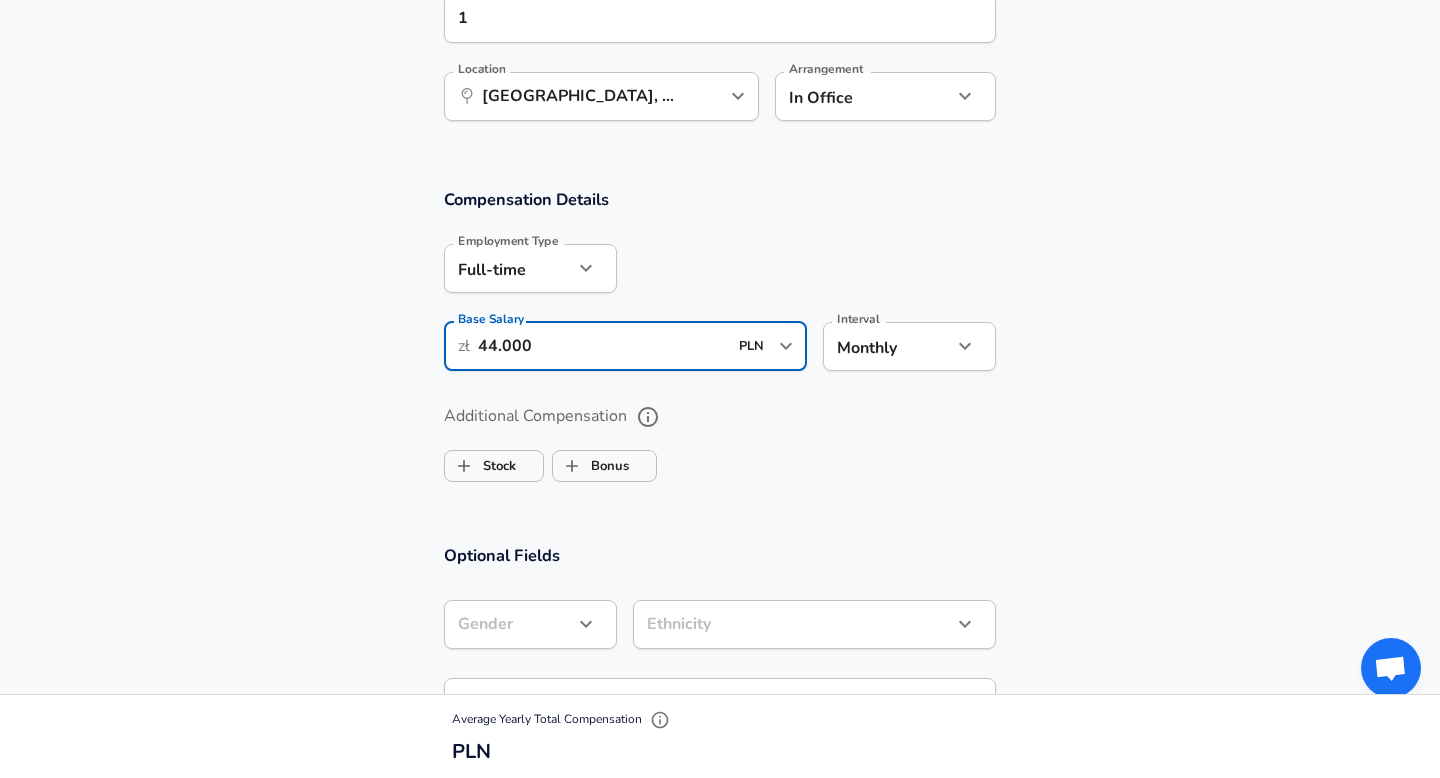type on "44.000" 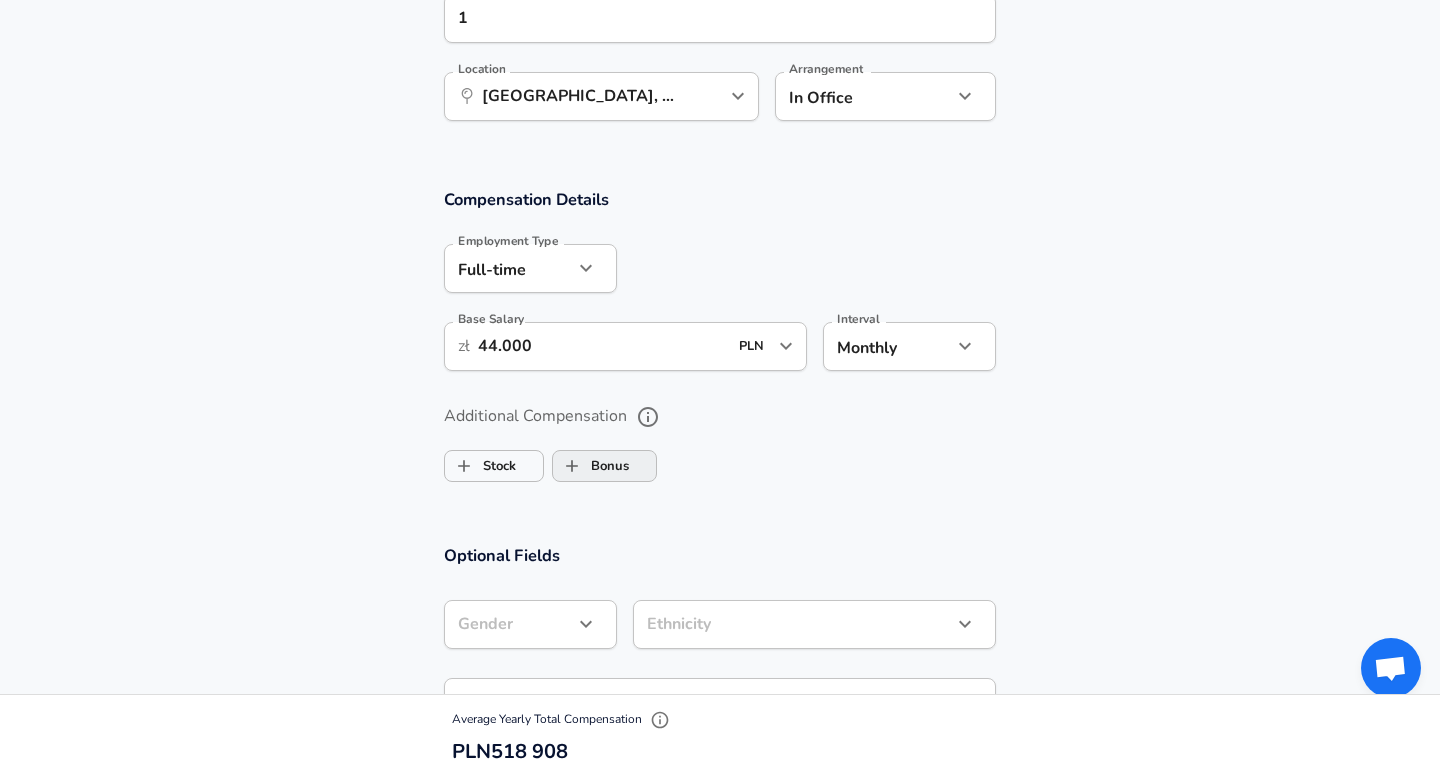 click on "Bonus" at bounding box center (591, 466) 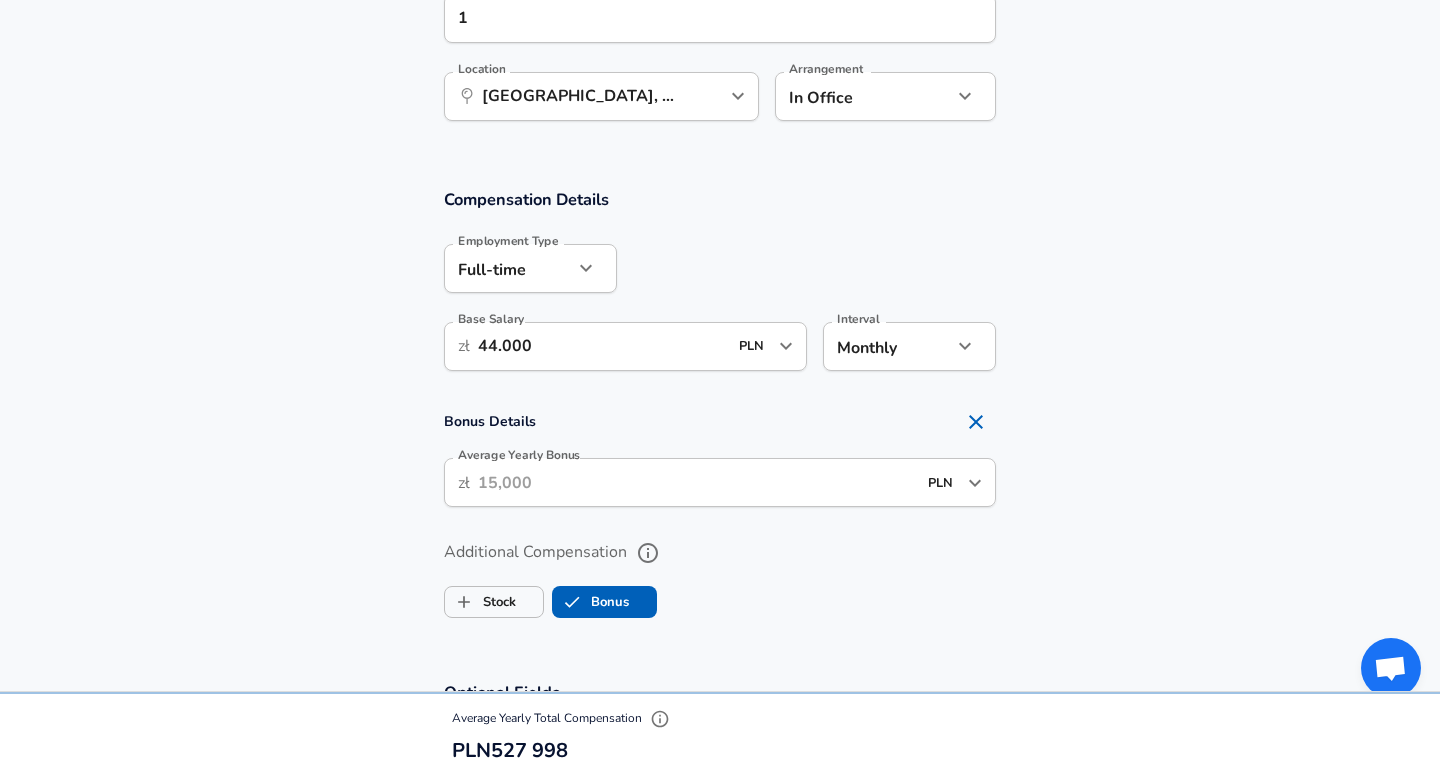 scroll, scrollTop: 1430, scrollLeft: 0, axis: vertical 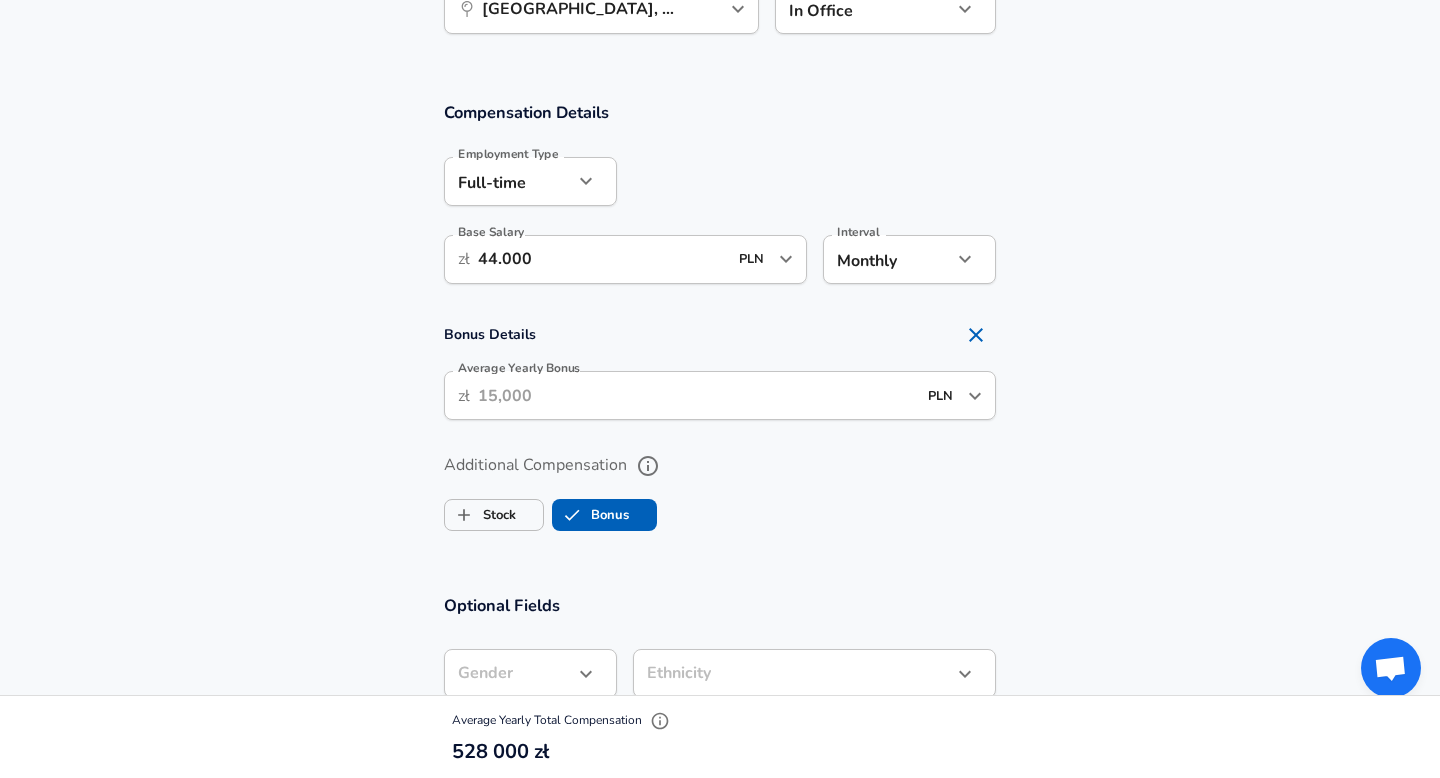 click on "Average Yearly Bonus" at bounding box center (697, 395) 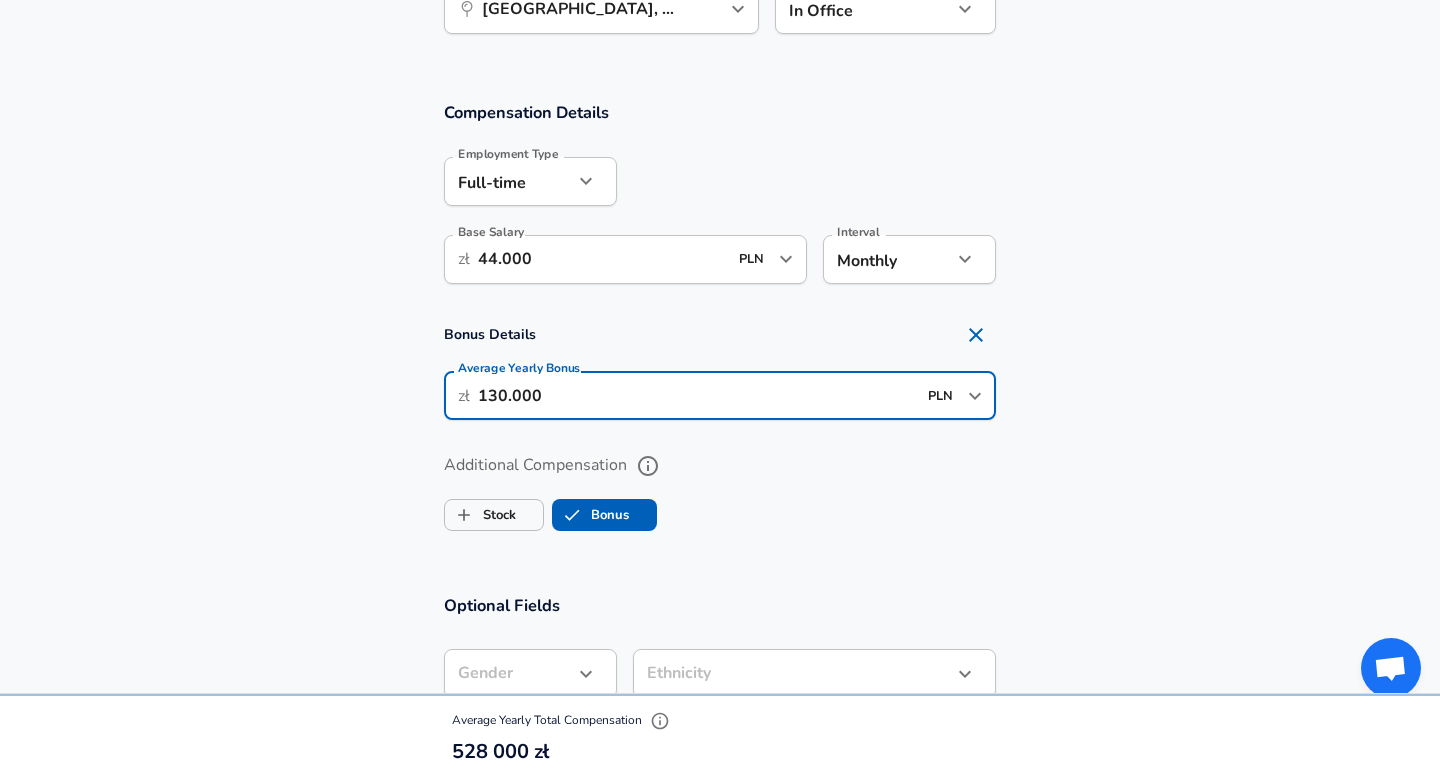 type on "130.000" 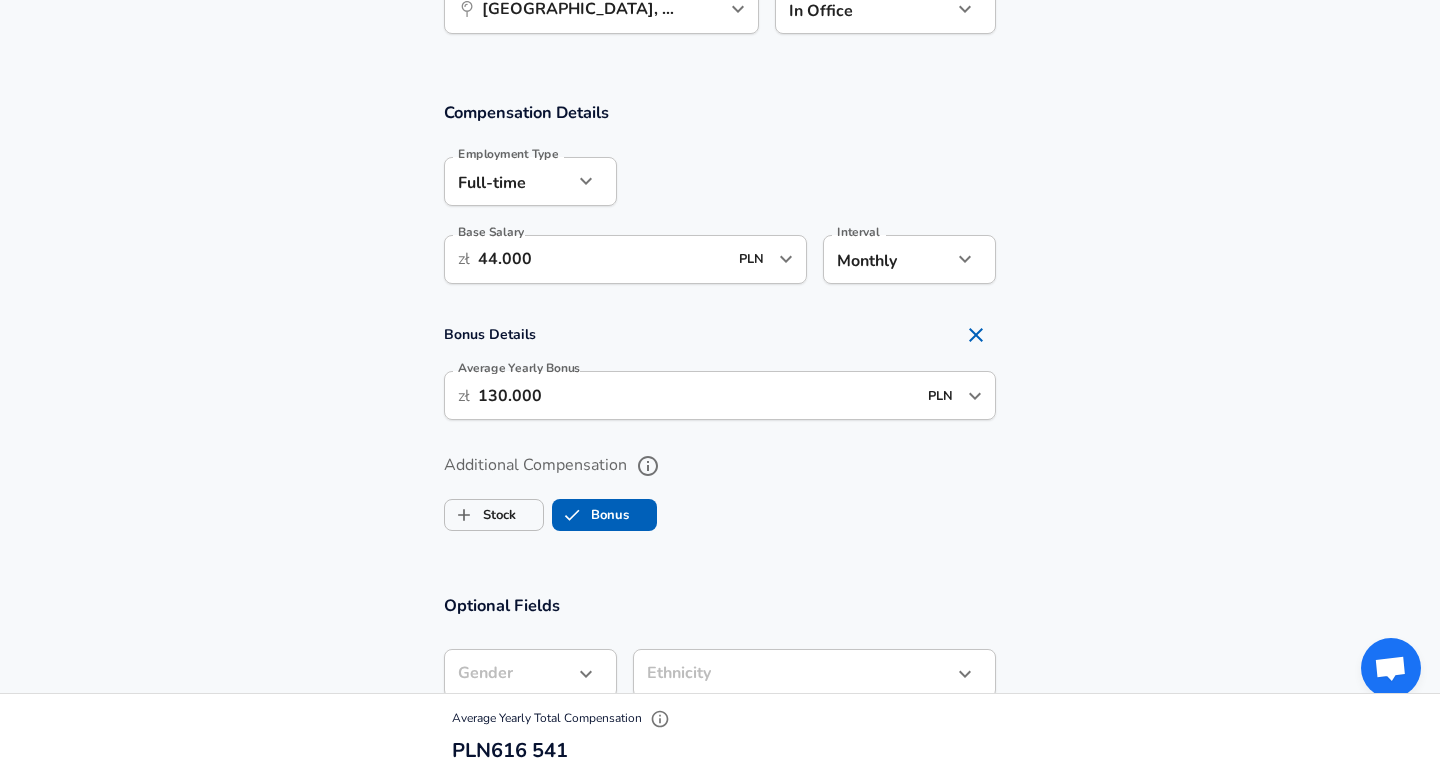 click on "Bonus" at bounding box center [572, 515] 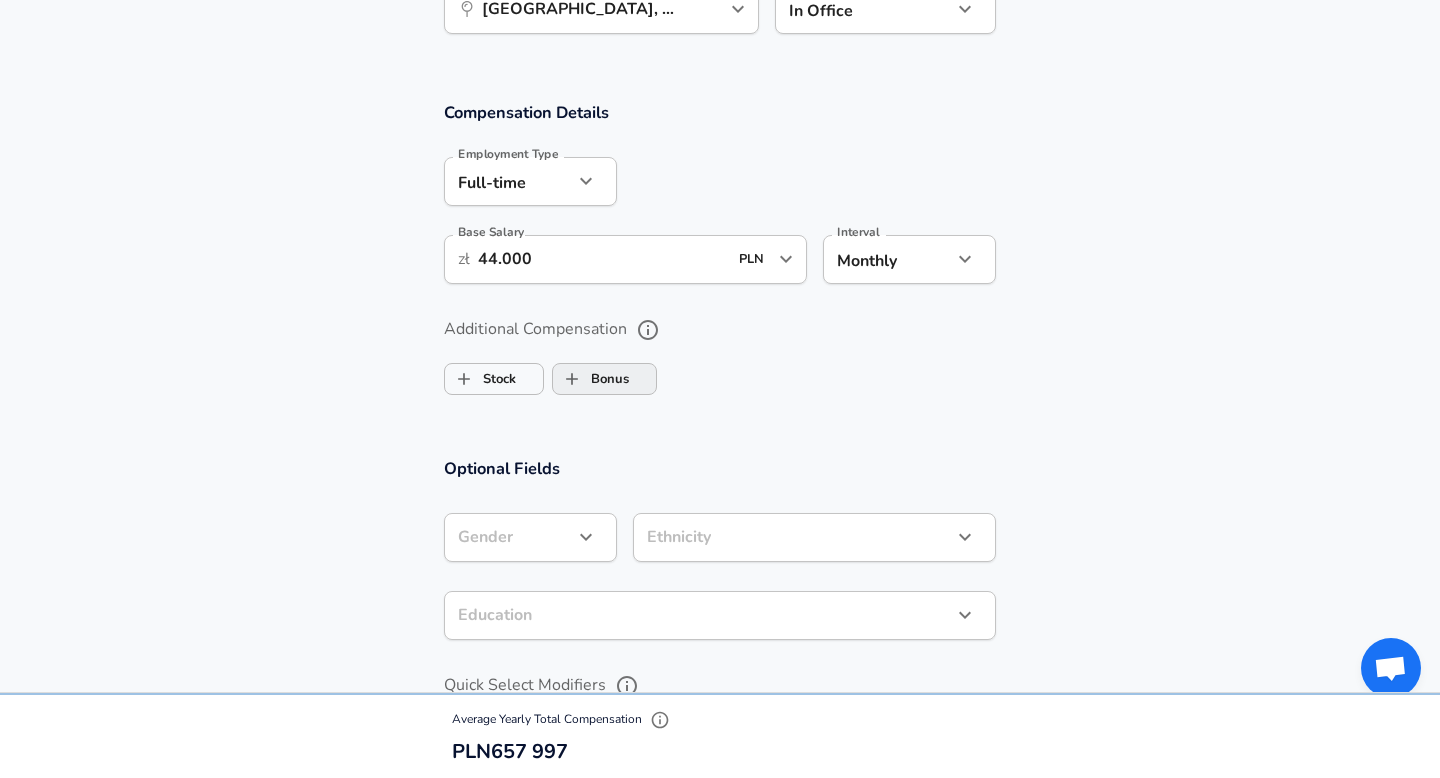 click on "Bonus" at bounding box center [604, 379] 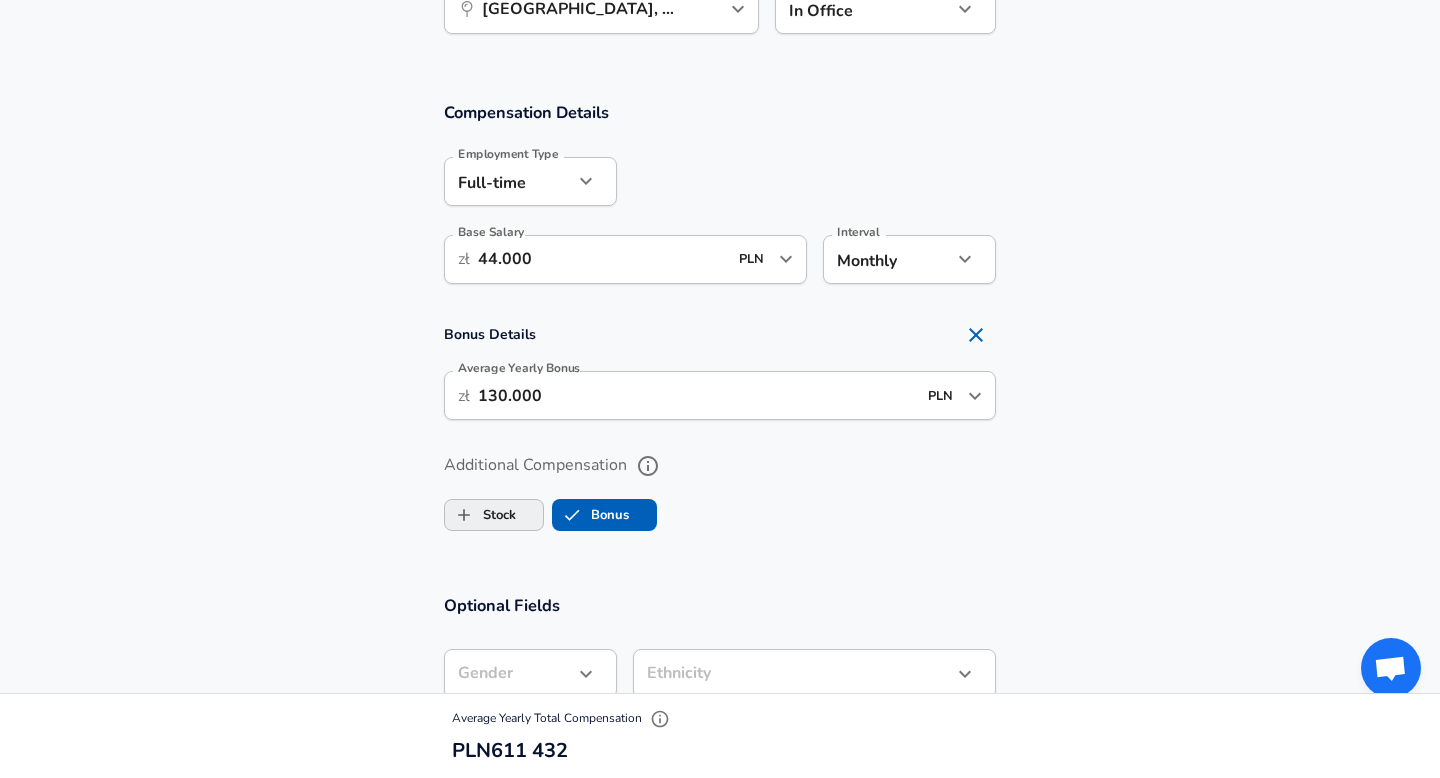 click on "Stock" at bounding box center (480, 515) 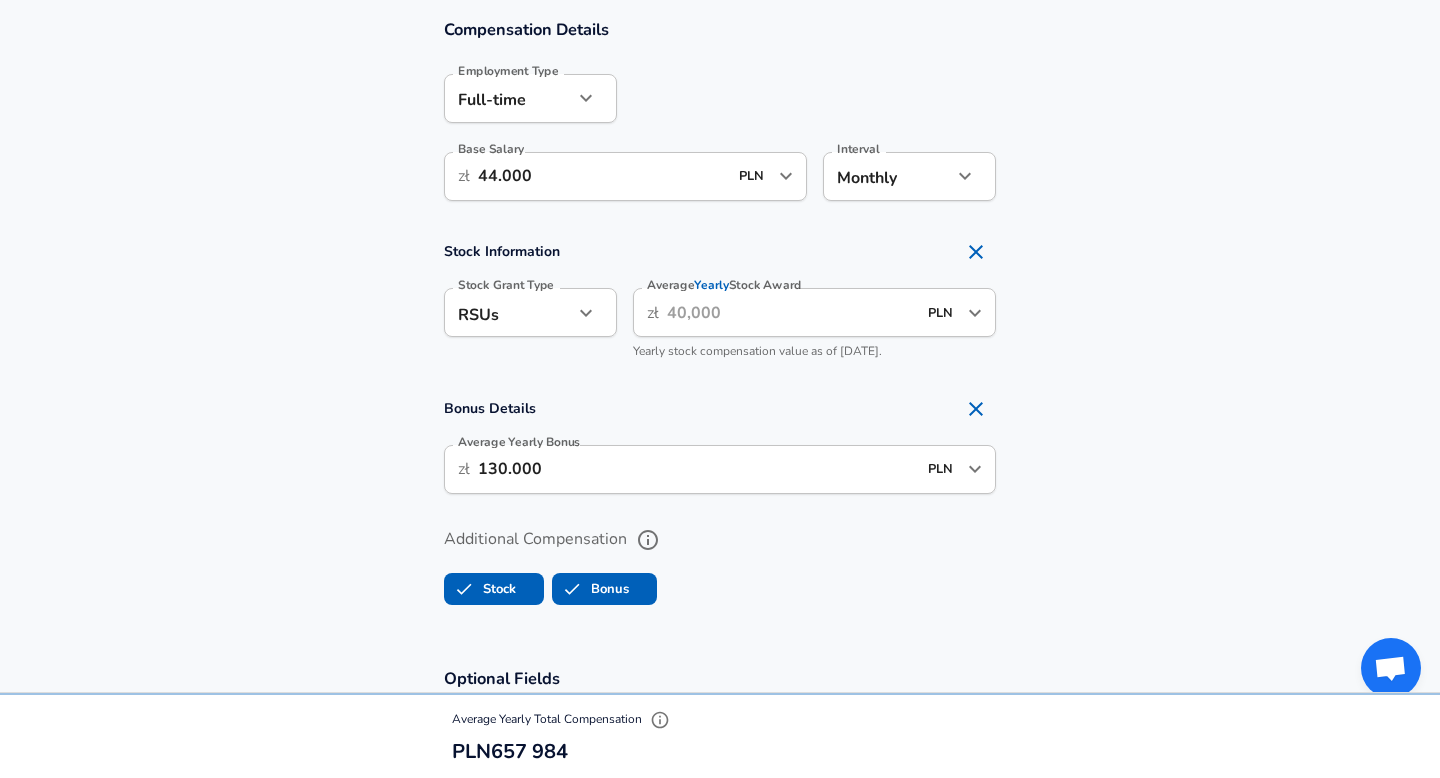 scroll, scrollTop: 1559, scrollLeft: 0, axis: vertical 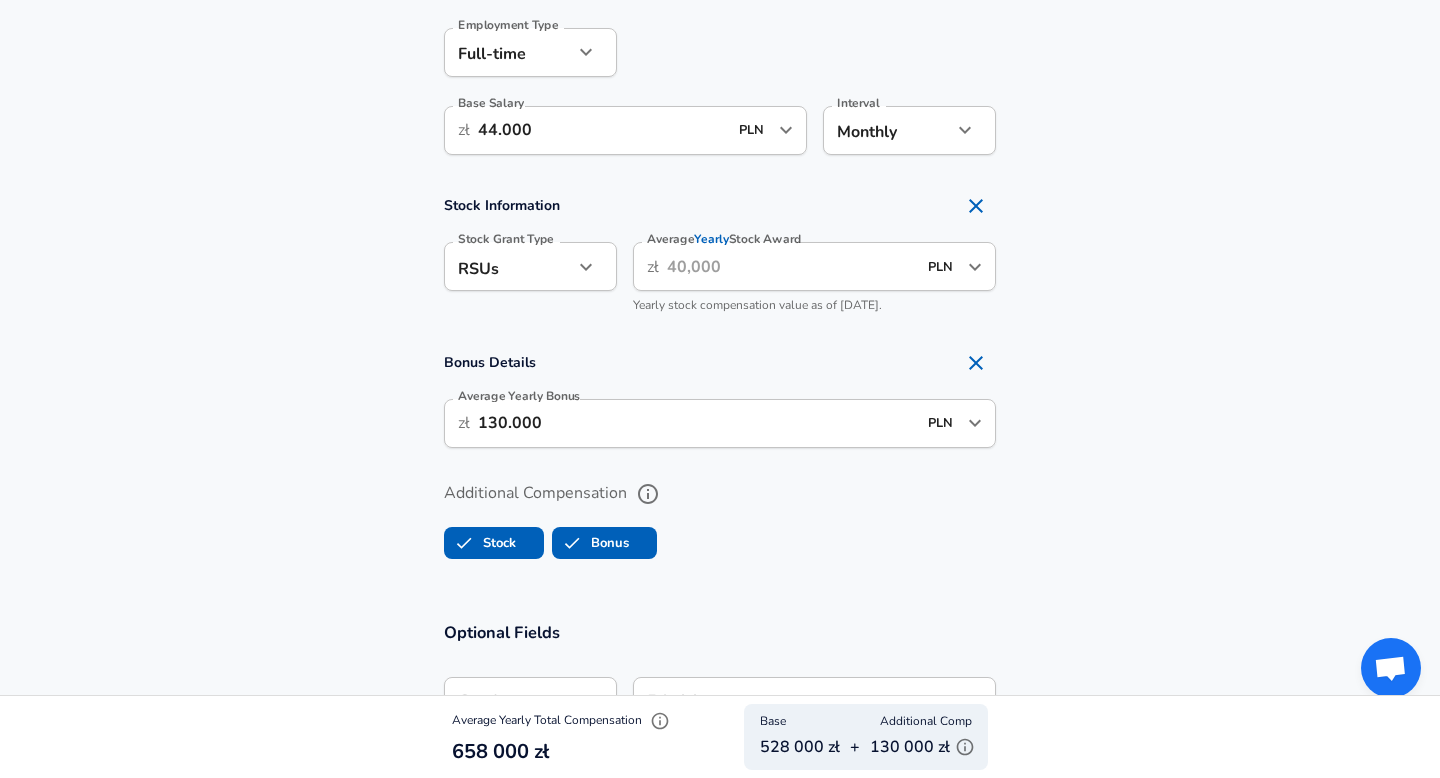 click at bounding box center [974, 267] 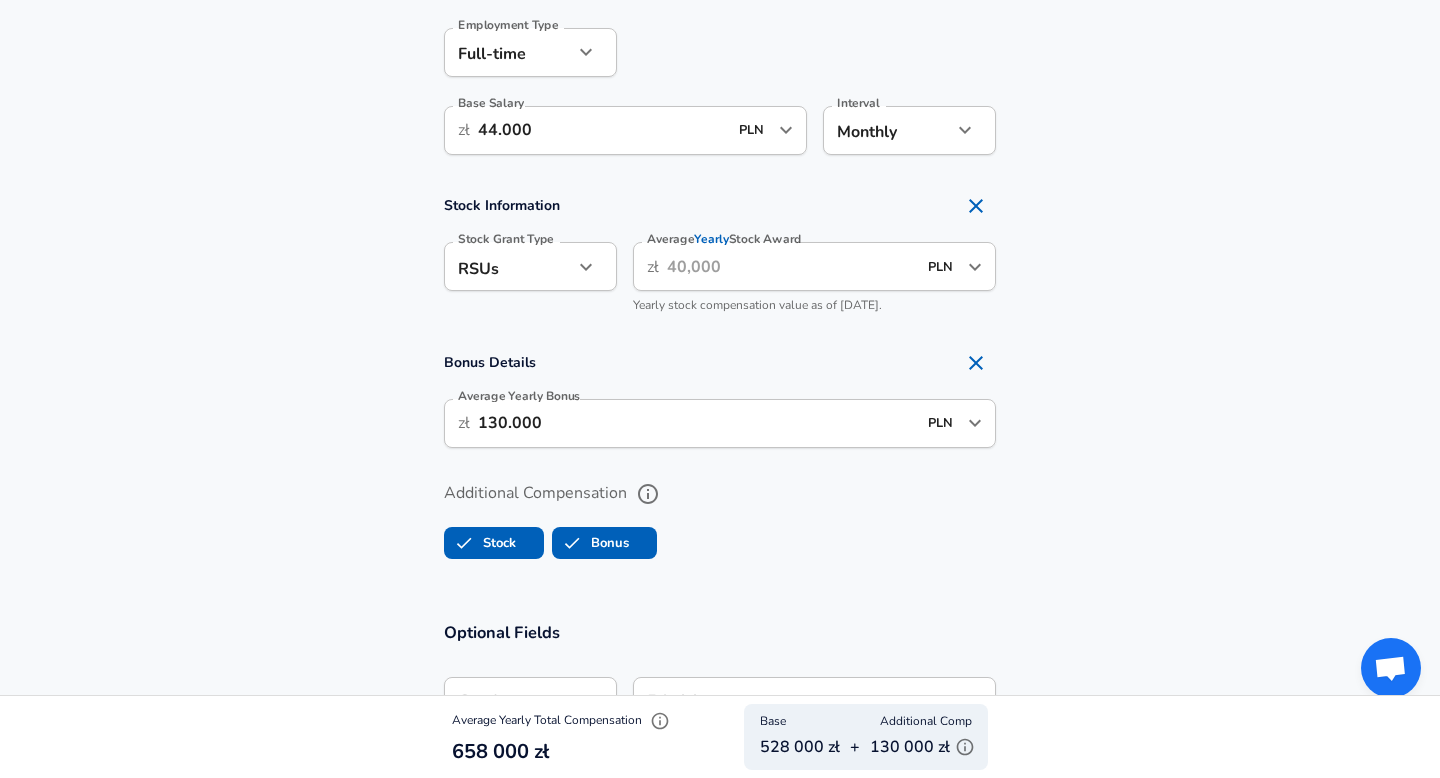 click on "PLN ​" at bounding box center [956, 266] 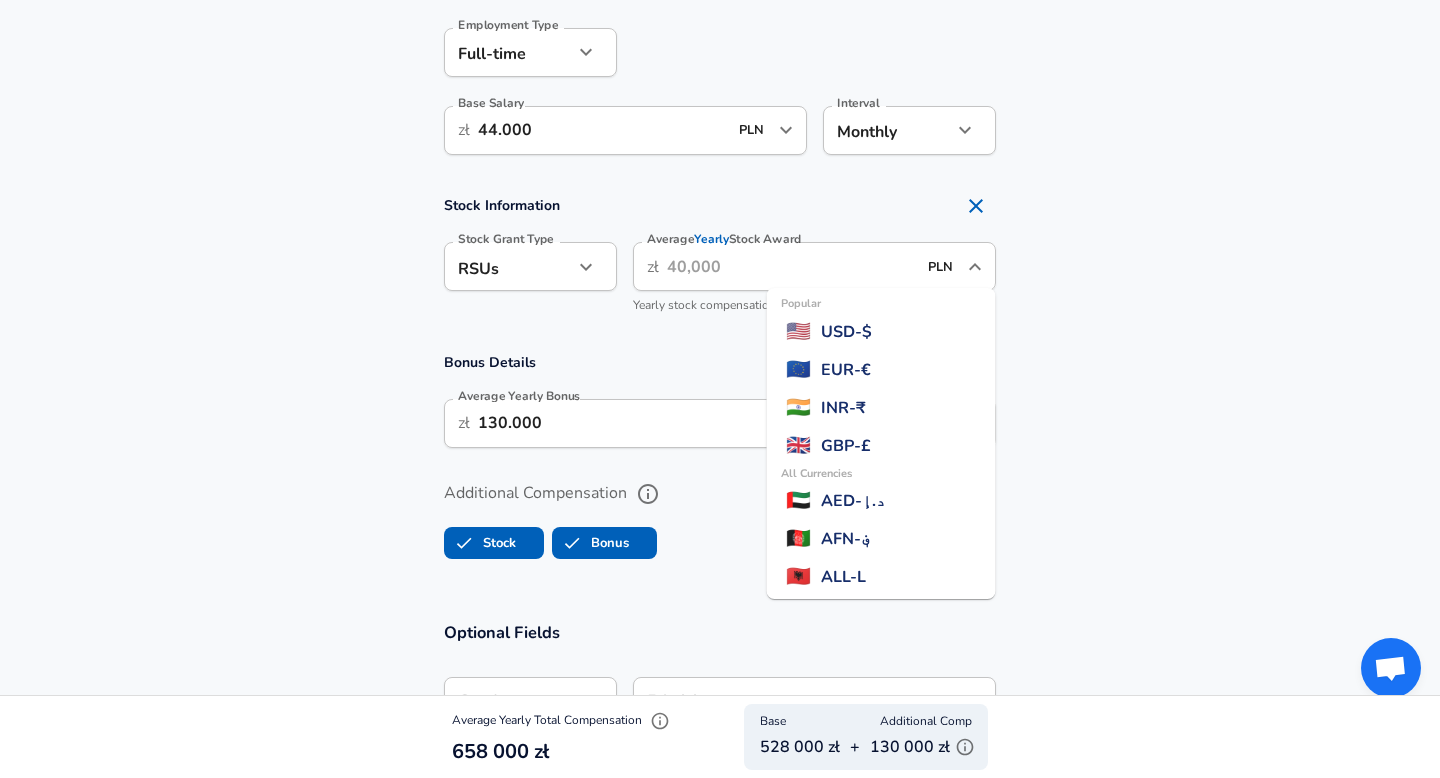 scroll, scrollTop: 4133, scrollLeft: 0, axis: vertical 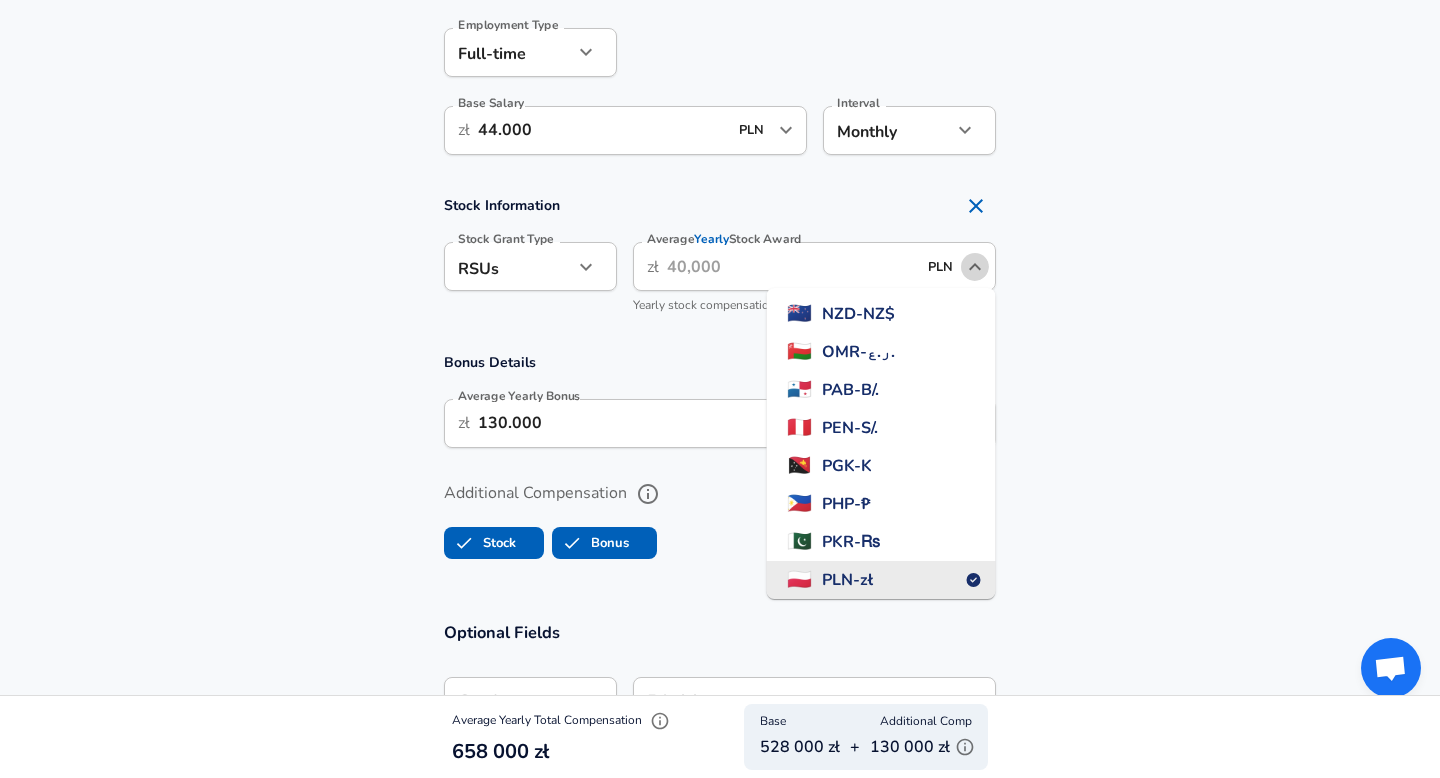 click 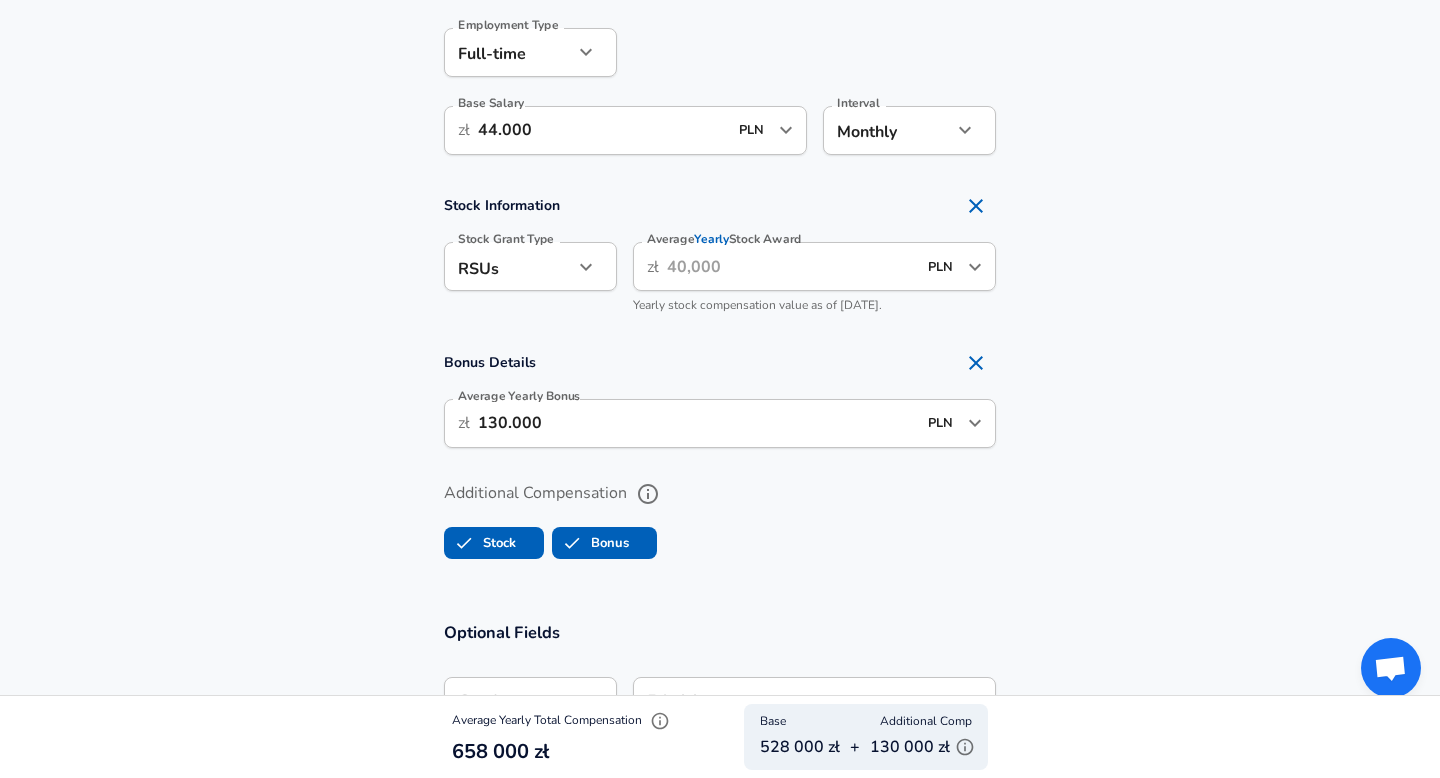 click 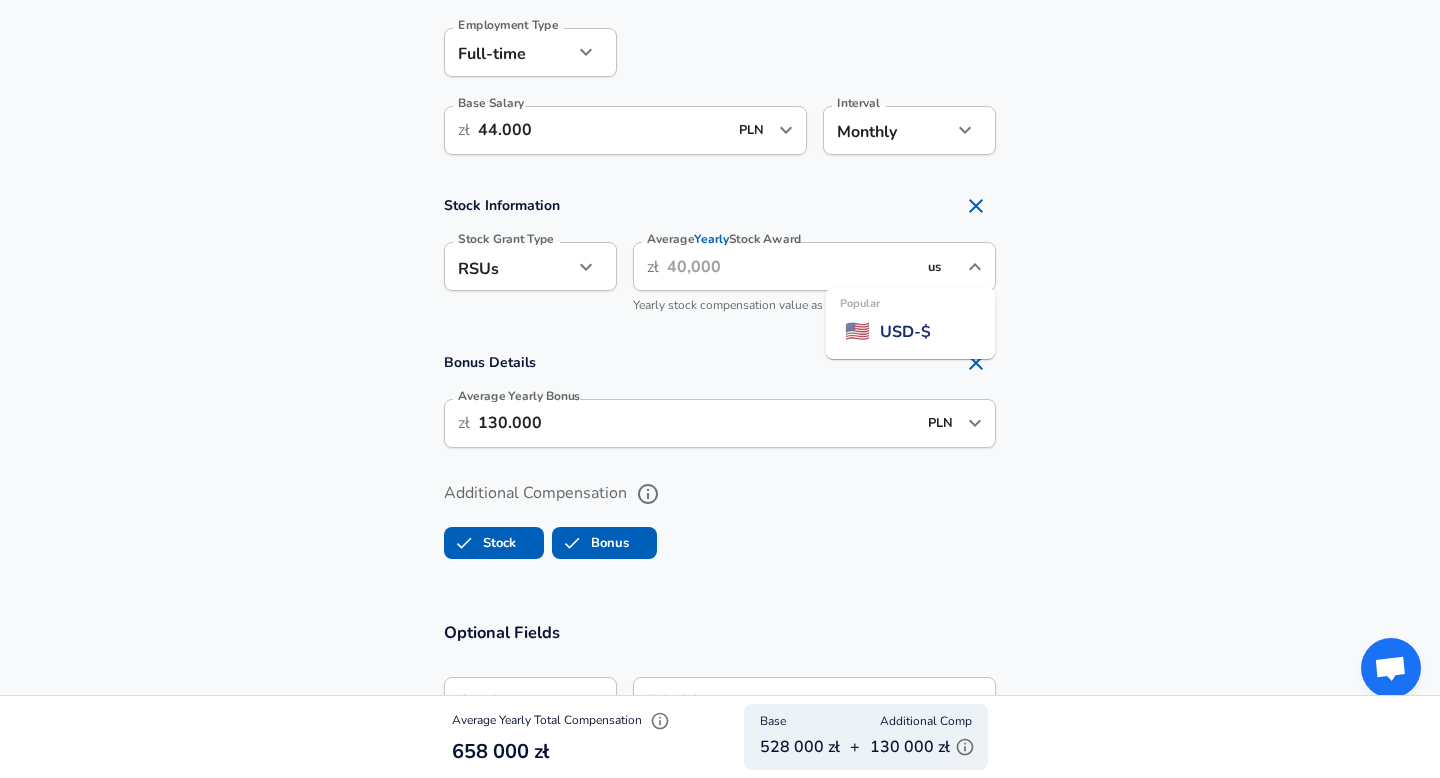 scroll, scrollTop: 0, scrollLeft: 0, axis: both 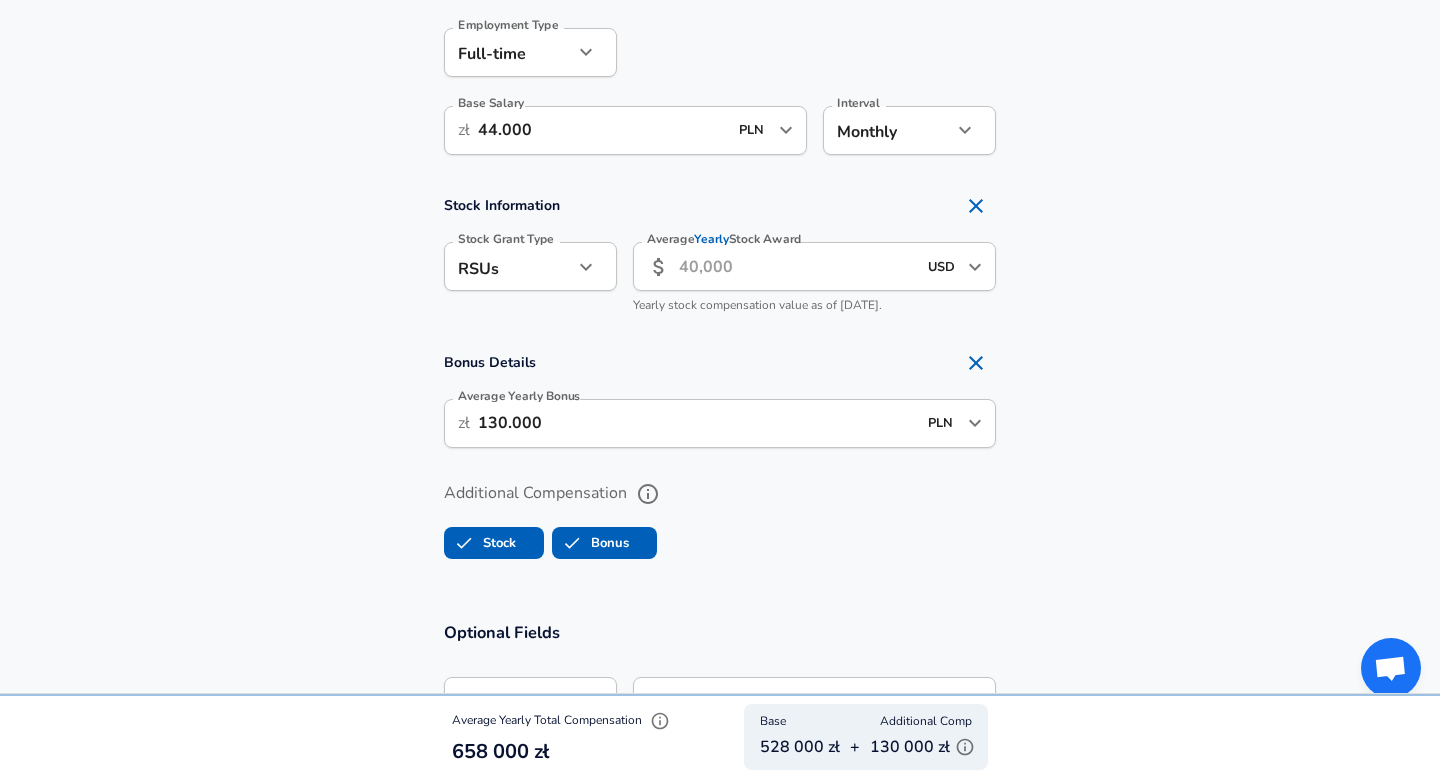 type on "USD" 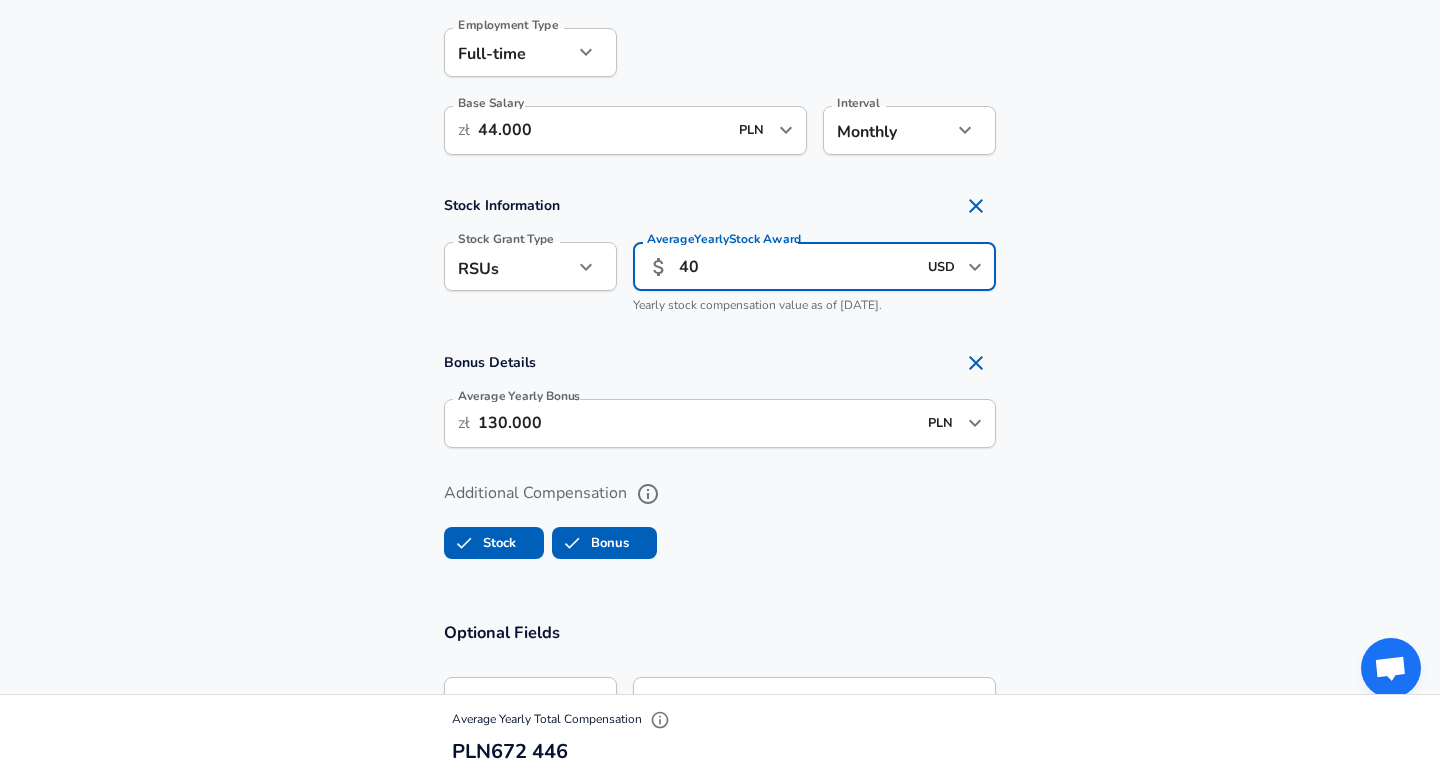 type on "4" 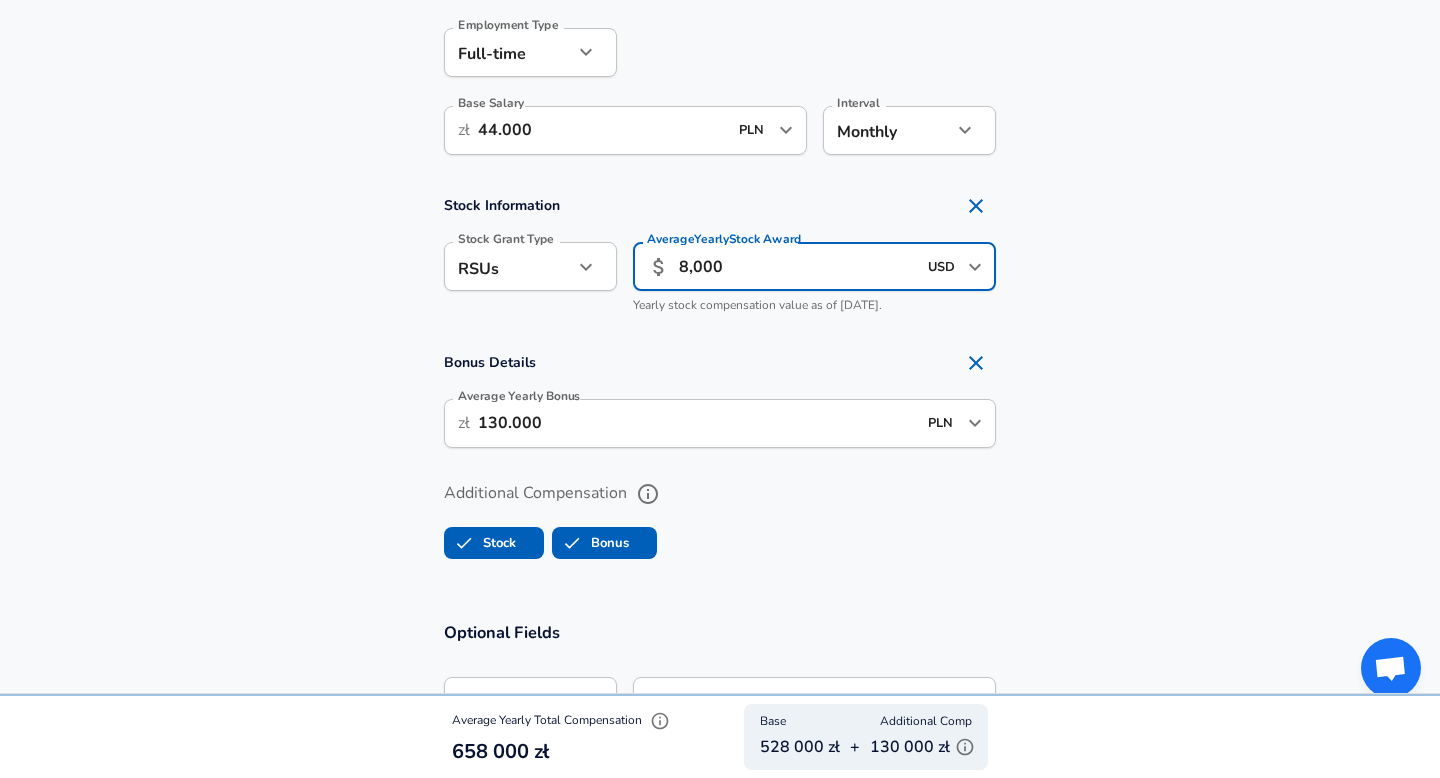 type on "8,000" 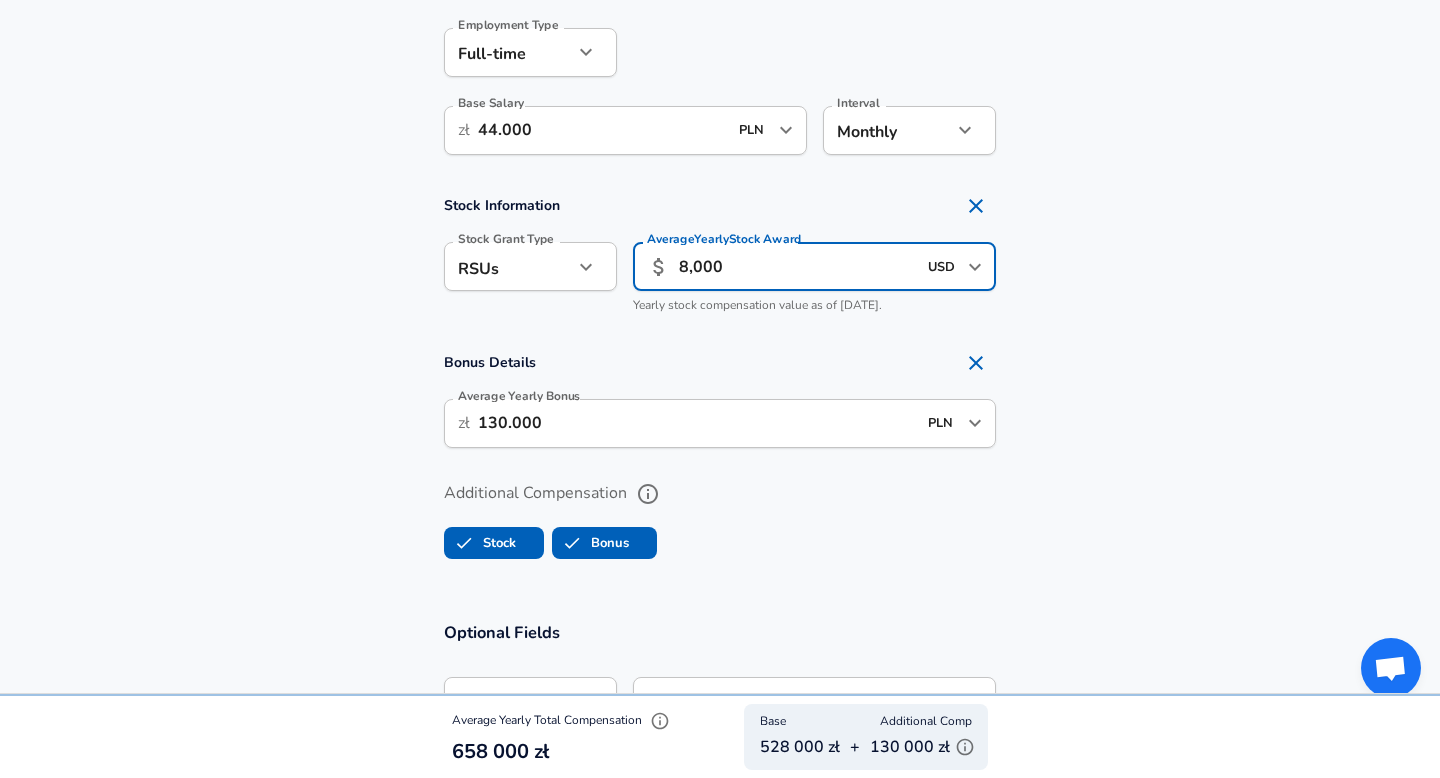 click on "Compensation Details Employment Type Full-time full_time Employment Type Base Salary ​ zł 44.000 PLN ​ Base Salary Interval Monthly monthly Interval Stock Information  Stock Grant Type RSUs stock Stock Grant Type Average  Yearly  Stock Award ​ 8,000 USD ​ Average  Yearly  Stock Award   Yearly stock compensation value as of Jul 2025. Bonus Details  Average Yearly Bonus ​ zł 130.000 PLN ​ Average Yearly Bonus Additional Compensation   Stock Bonus" at bounding box center (720, 274) 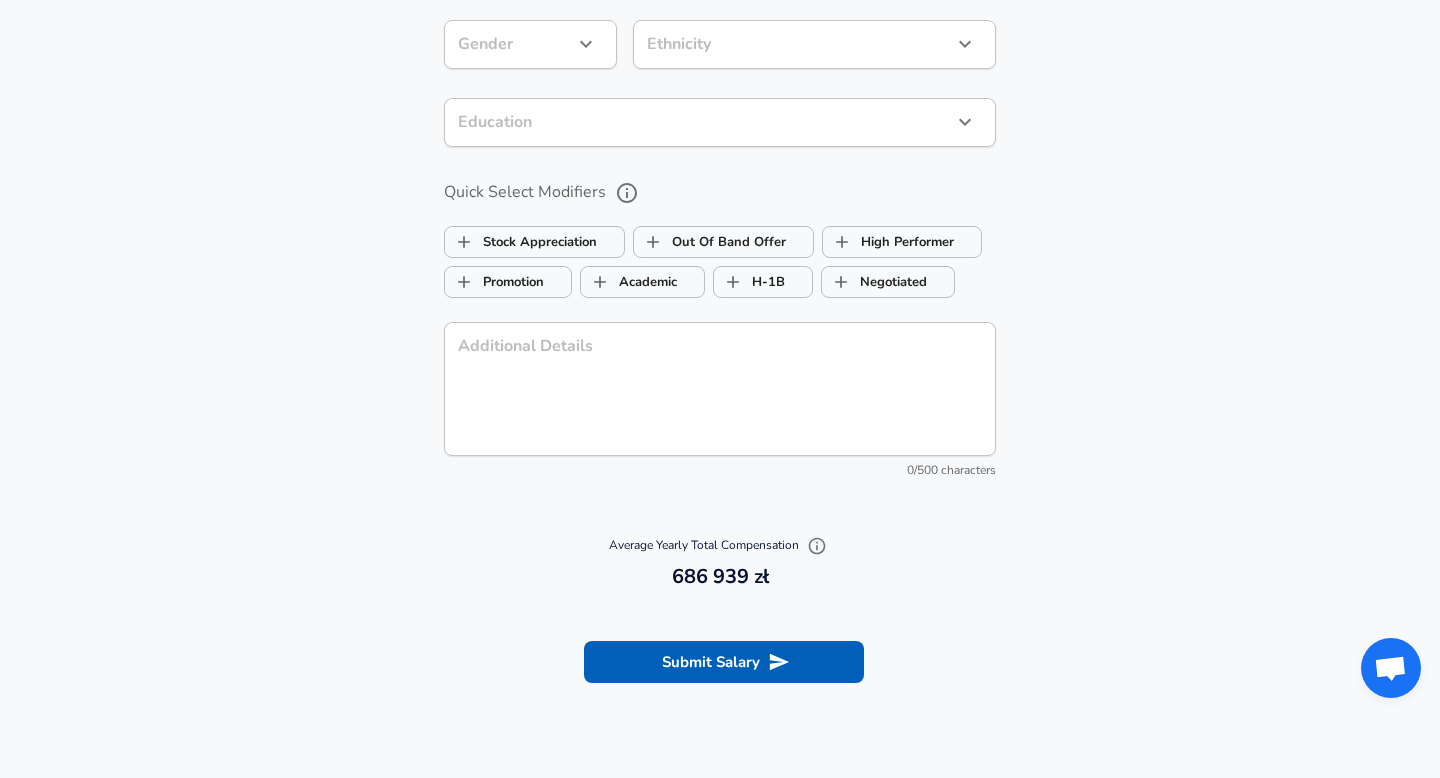 scroll, scrollTop: 2244, scrollLeft: 0, axis: vertical 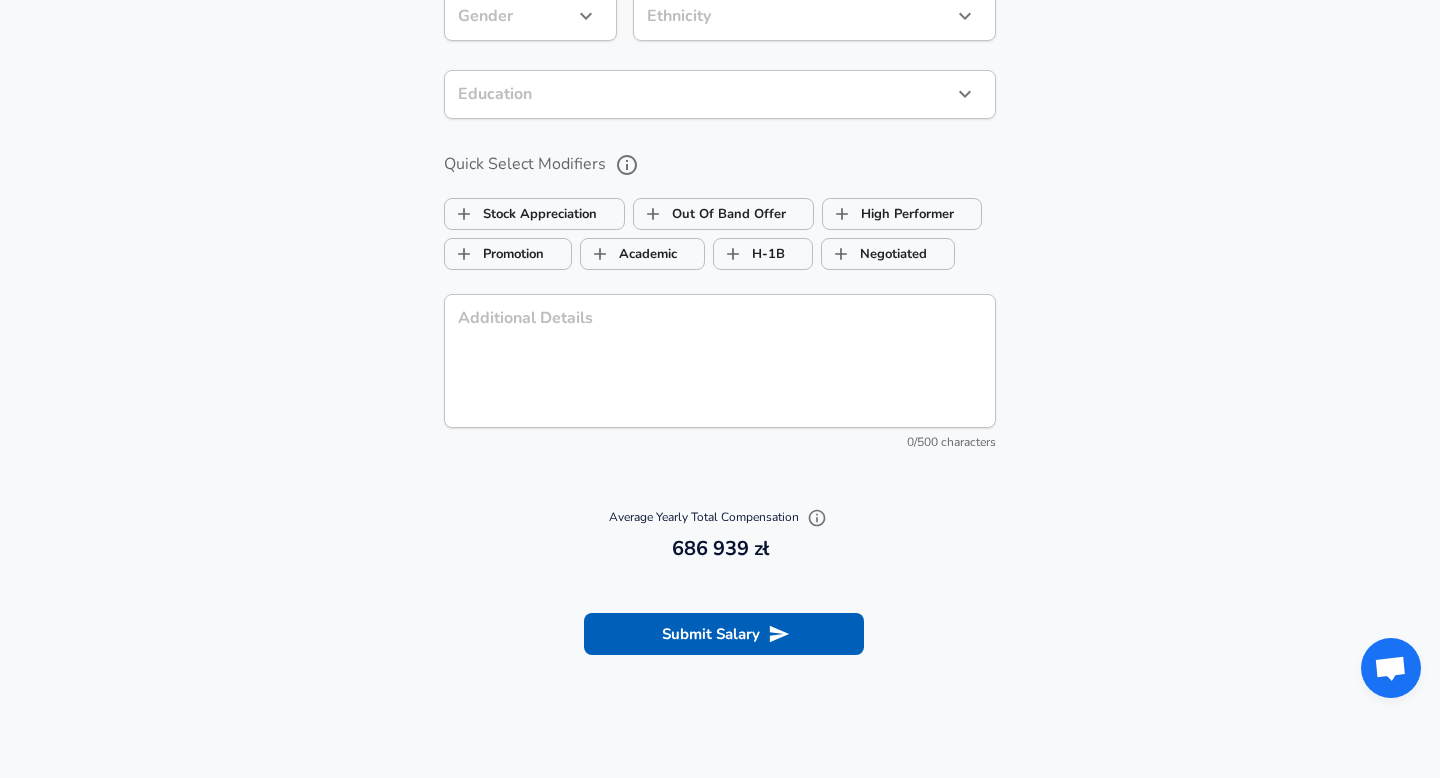 click on "We value your privacy We use cookies to enhance your browsing experience, serve personalized ads or content, and analyze our traffic. By clicking "Accept All", you consent to our use of cookies. Customize    Accept All   Customize Consent Preferences   We use cookies to help you navigate efficiently and perform certain functions. You will find detailed information about all cookies under each consent category below. The cookies that are categorized as "Necessary" are stored on your browser as they are essential for enabling the basic functionalities of the site. ...  Show more Necessary Always Active Necessary cookies are required to enable the basic features of this site, such as providing secure log-in or adjusting your consent preferences. These cookies do not store any personally identifiable data. Cookie _GRECAPTCHA Duration 5 months 27 days Description Google Recaptcha service sets this cookie to identify bots to protect the website against malicious spam attacks. Cookie __stripe_mid Duration 1 year MR" at bounding box center (720, -1855) 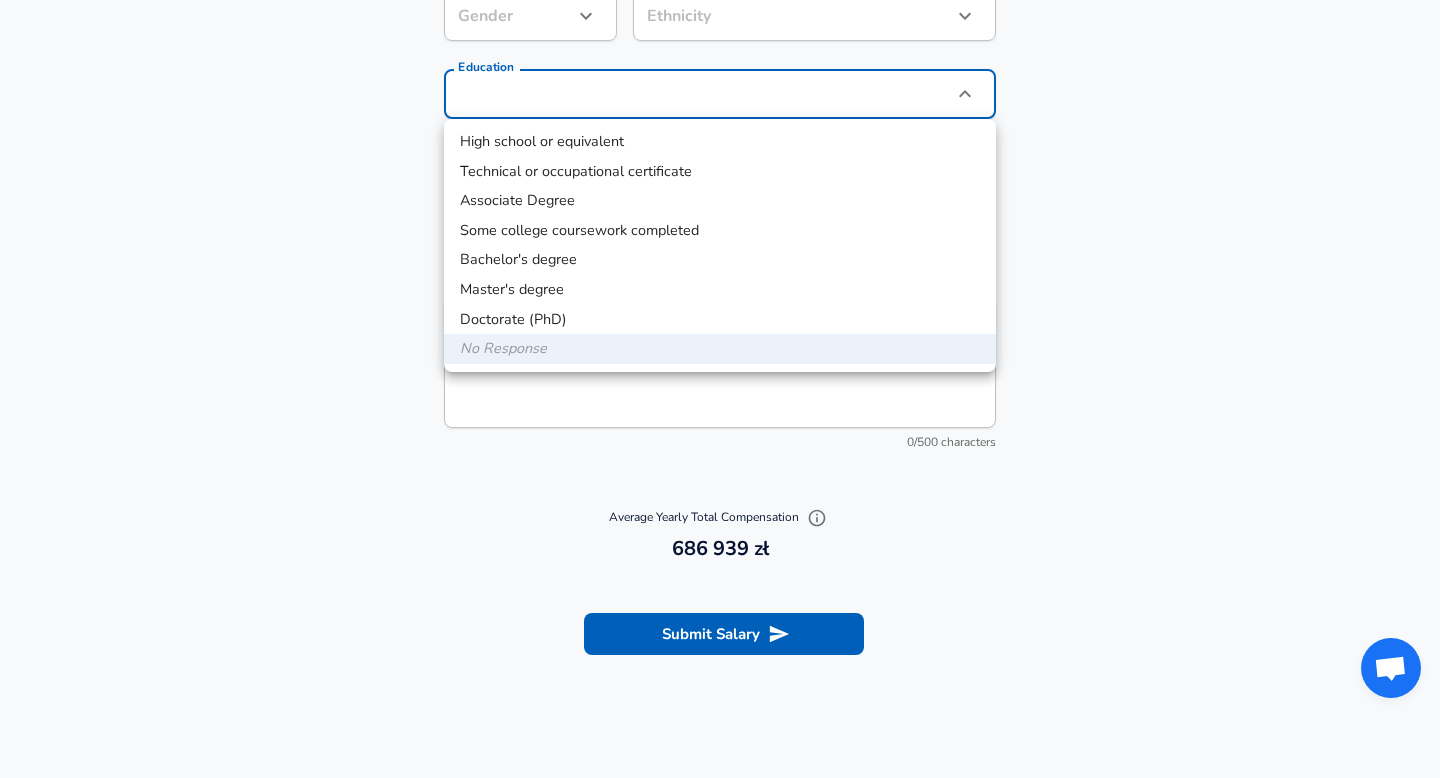 click at bounding box center [720, 389] 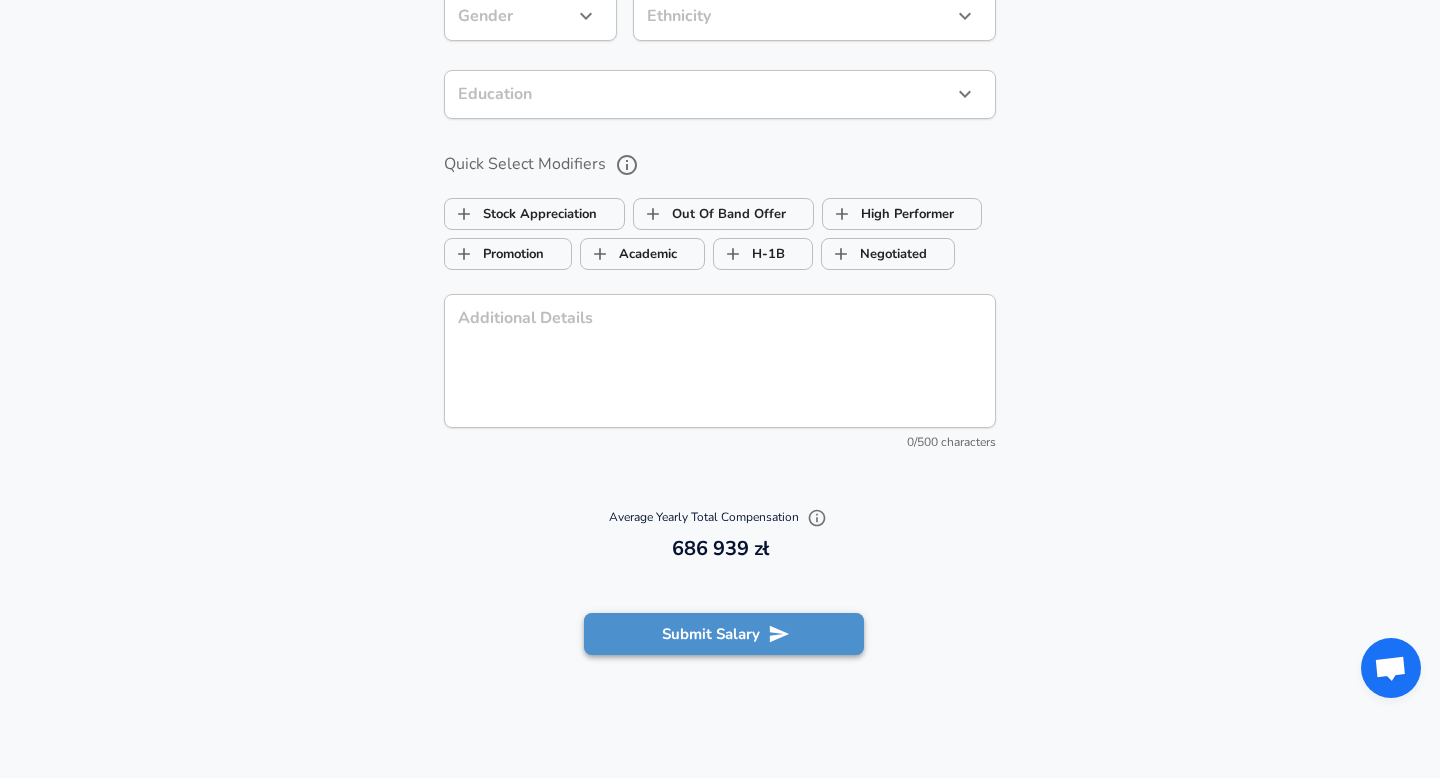click on "Submit Salary" at bounding box center (724, 634) 